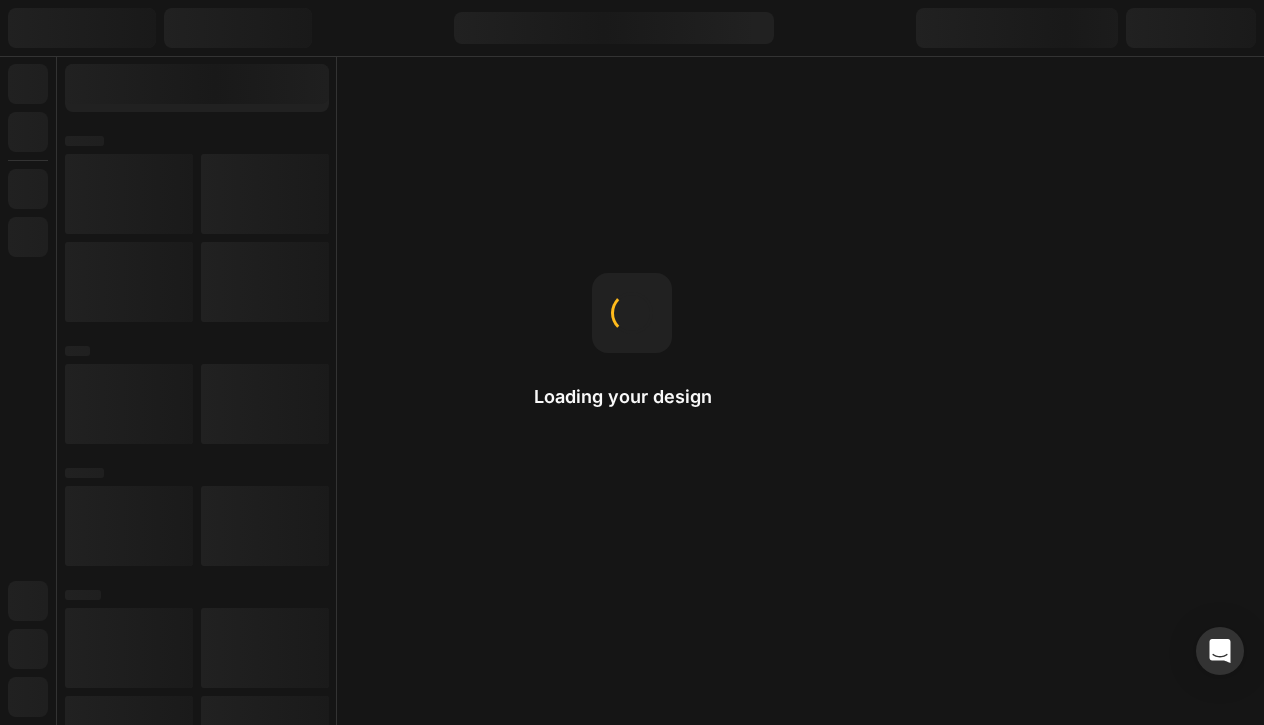 scroll, scrollTop: 0, scrollLeft: 0, axis: both 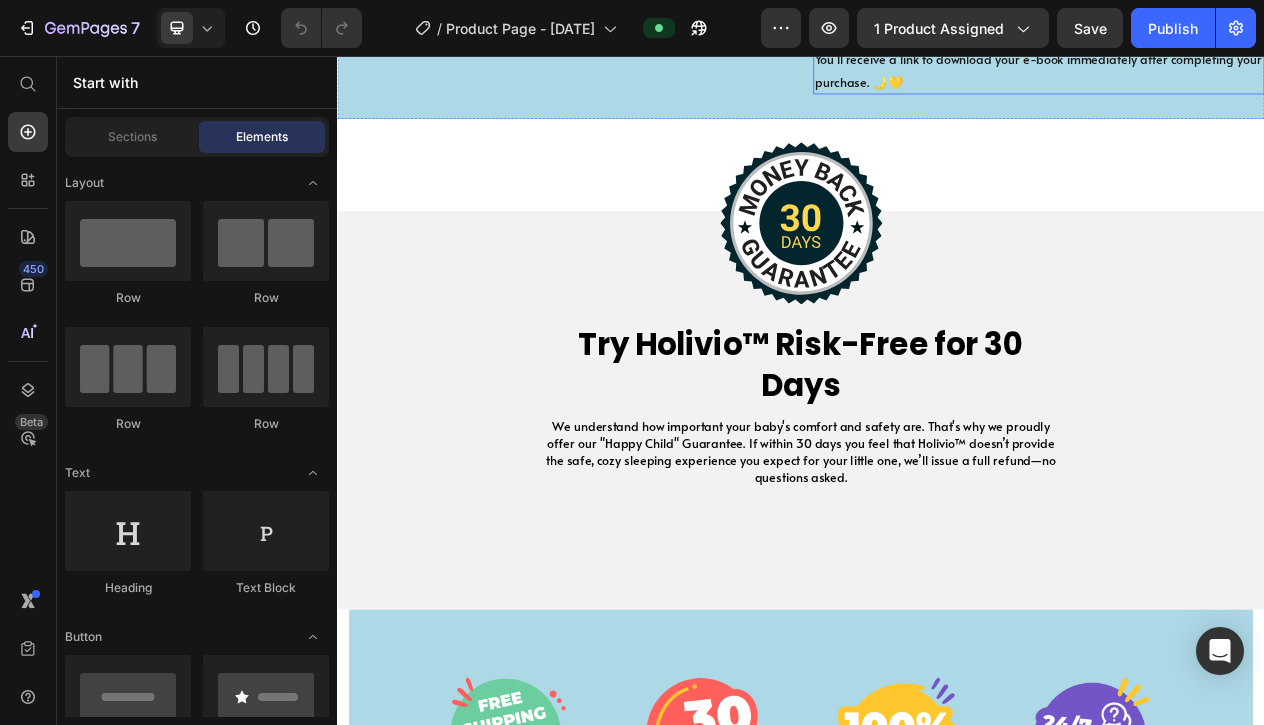 click on "Every order today includes a FREE download of our exclusive guide: "Perfect Sleep for Newborns" (Valued at $[PRICE])! You’ll receive a link to download your e-book immediately after completing your purchase. 🌙💛" at bounding box center (1245, 45) 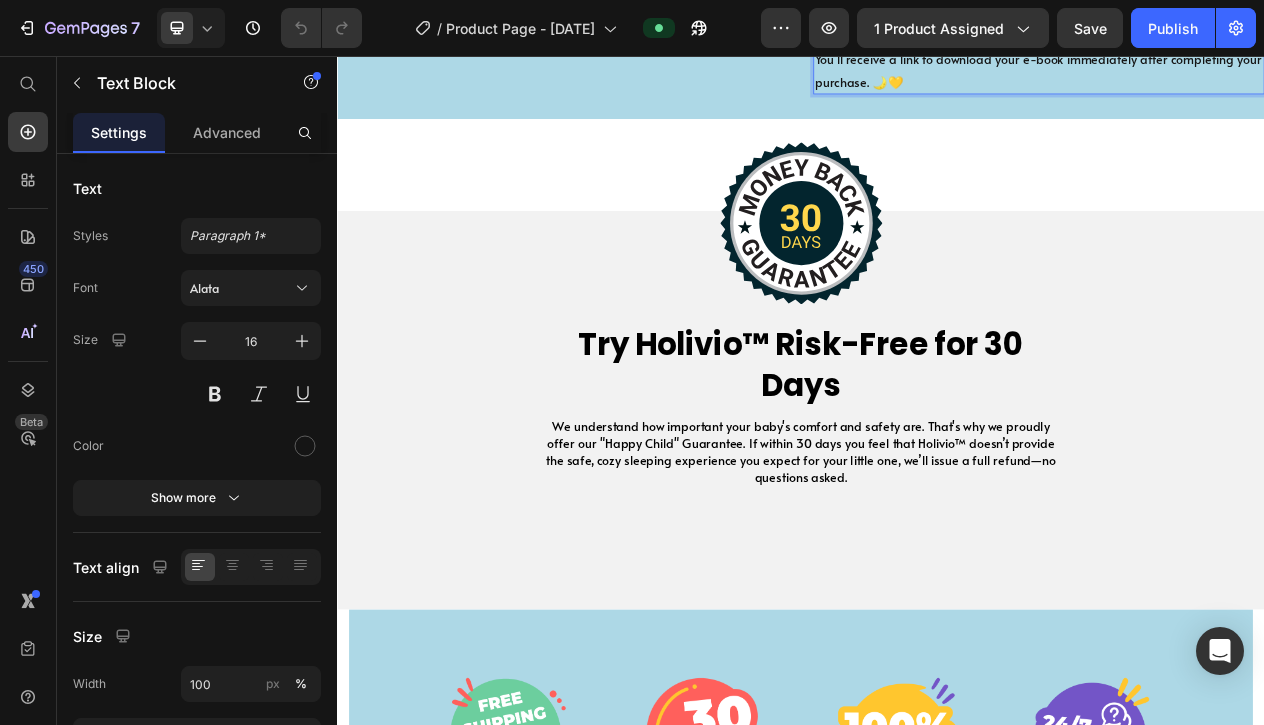 click on "Every order today includes a FREE download of our exclusive guide: "Perfect Sleep for Newborns" (Valued at $[PRICE])! You’ll receive a link to download your e-book immediately after completing your purchase. 🌙💛" at bounding box center [1245, 45] 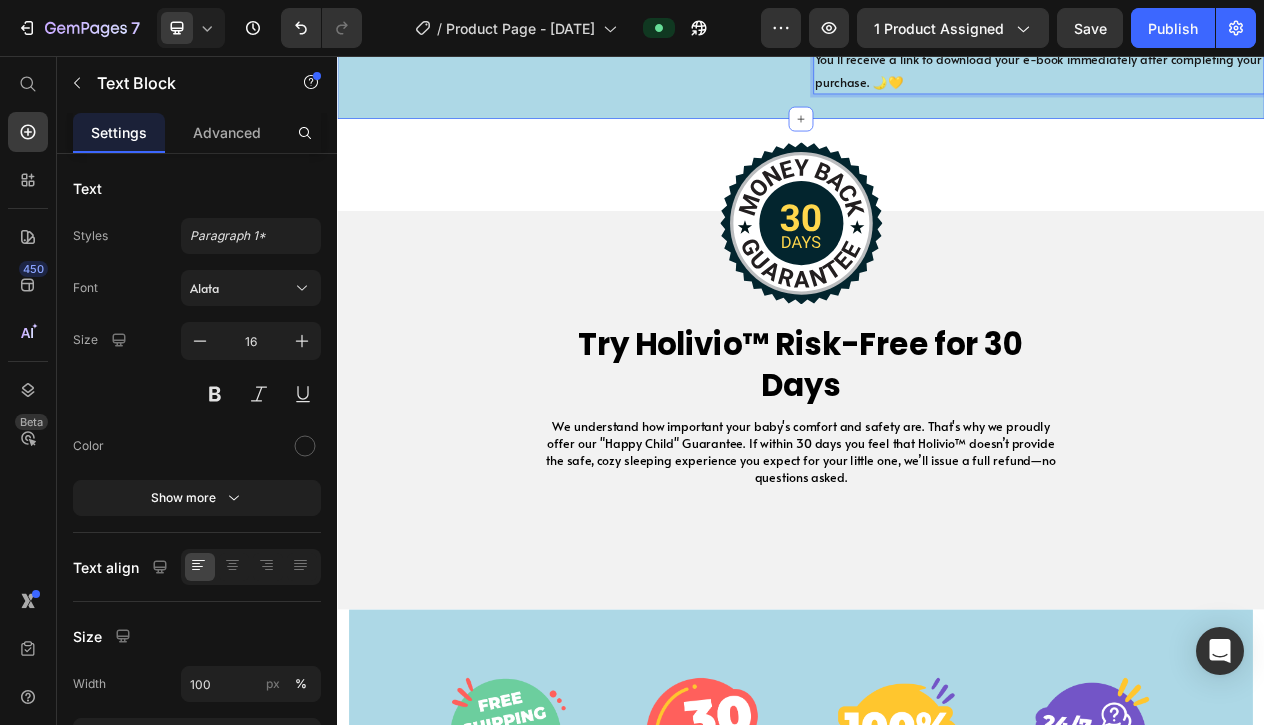 click on "🎁 Special Gift for You! Every order today includes a FREE download of our exclusive guide: "Perfect Sleep for Newborns" (Valued at $[PRICE])! You’ll receive a link to download your e-book immediately after completing your purchase. 🌙💛 Text Block 0" at bounding box center [1245, 29] 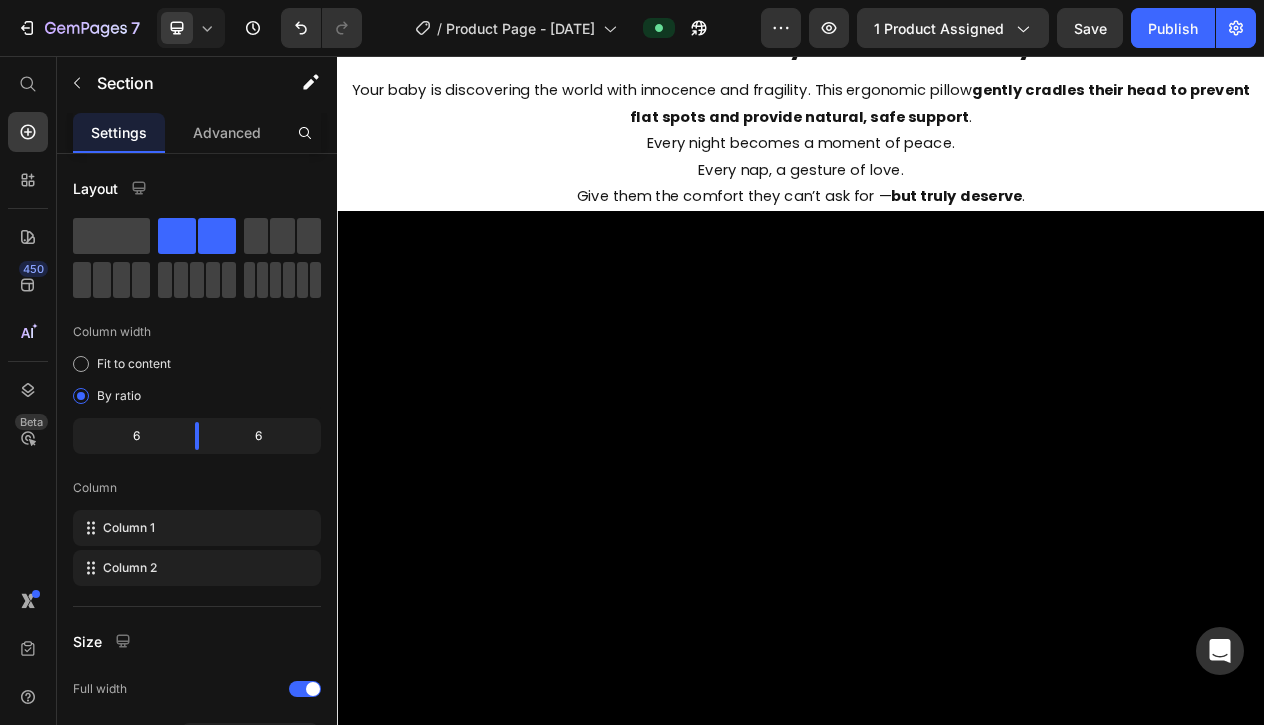 scroll, scrollTop: 0, scrollLeft: 0, axis: both 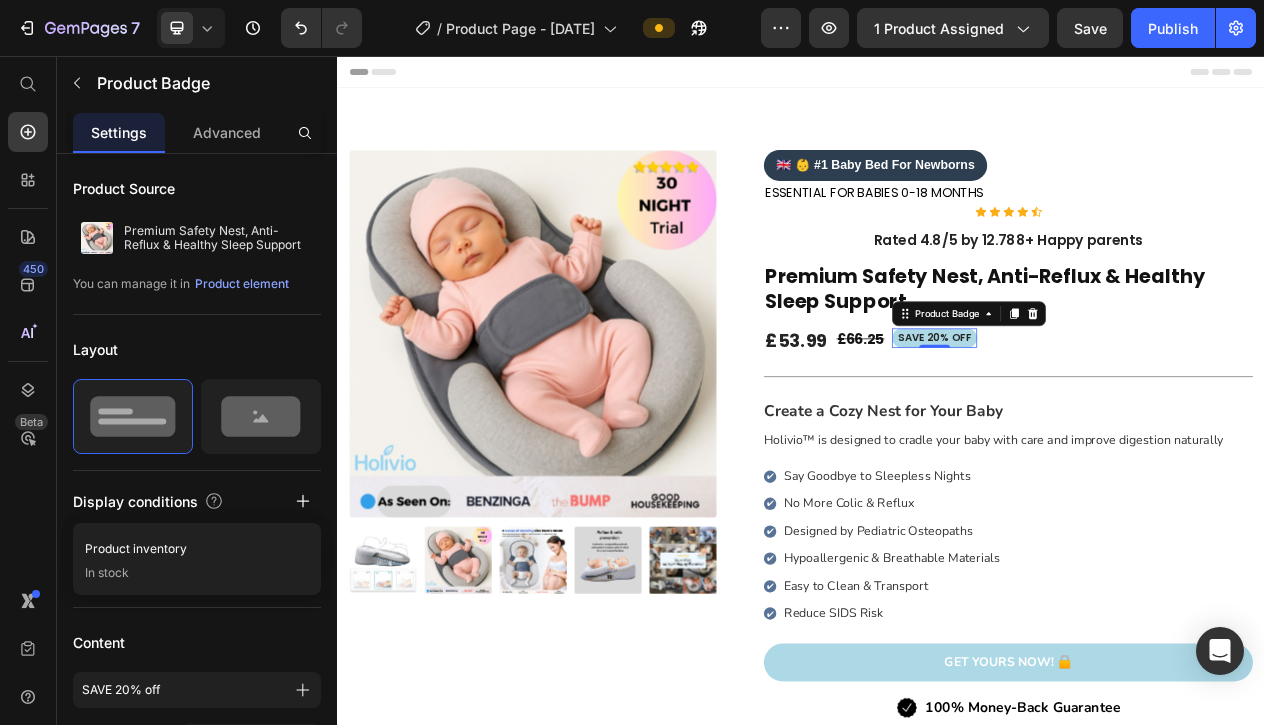 click on "SAVE 20% off" at bounding box center [1110, 420] 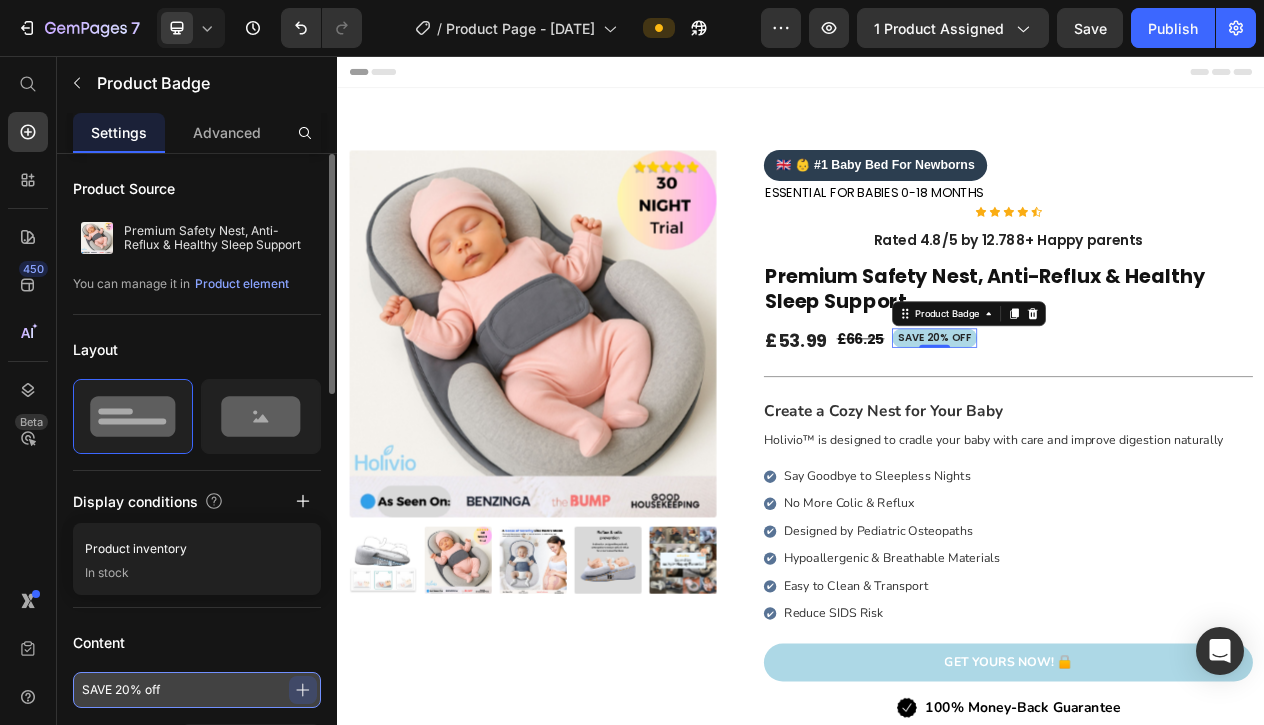 click on "SAVE 20% off" at bounding box center (197, 690) 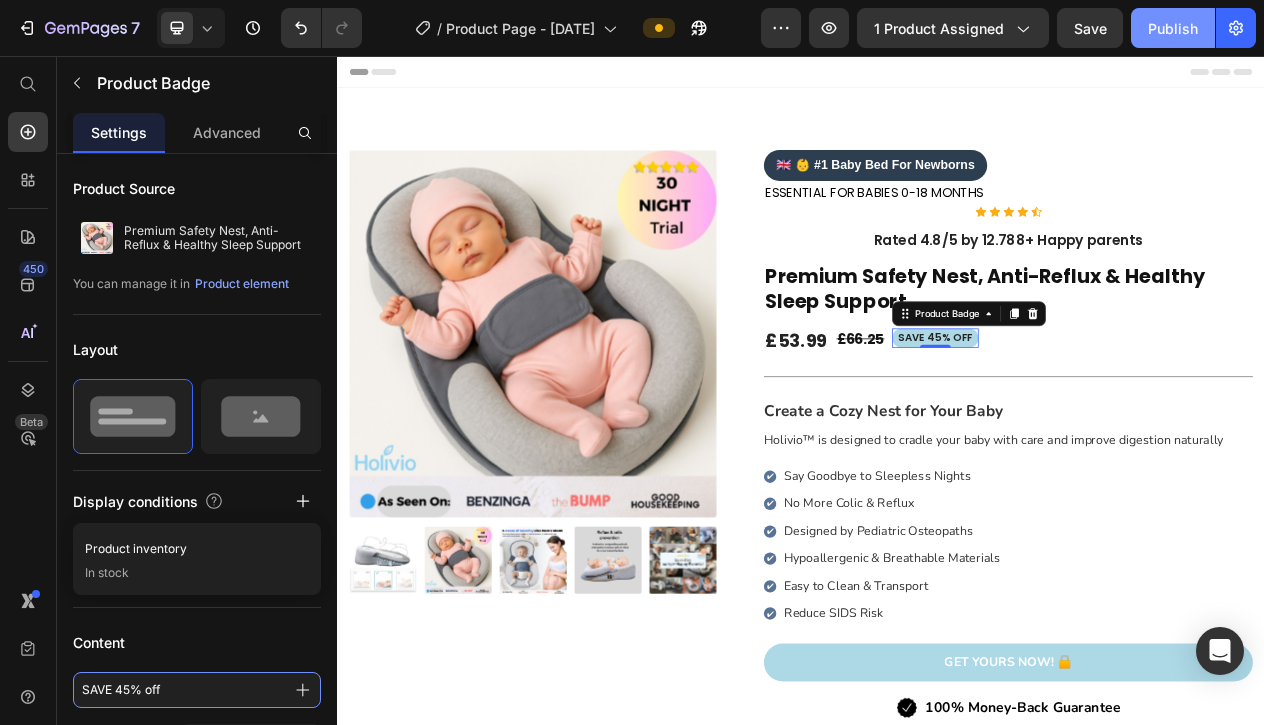 type on "SAVE 45% off" 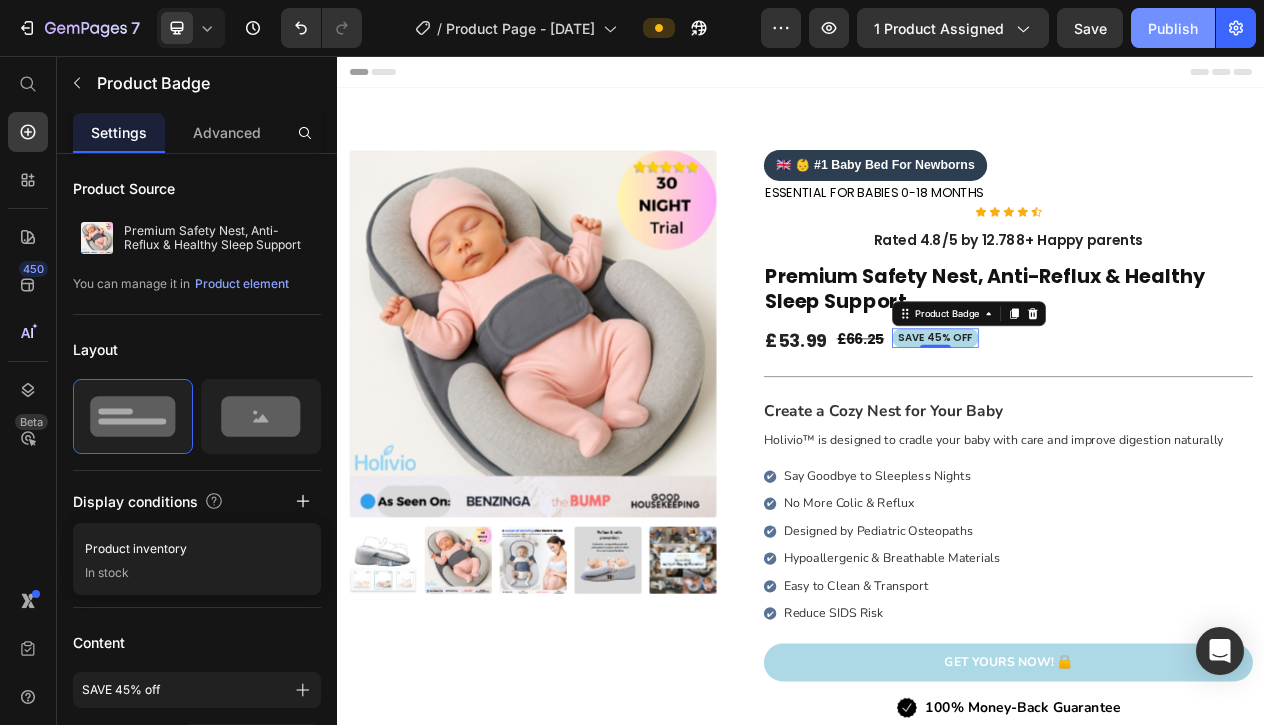click on "Publish" at bounding box center [1173, 28] 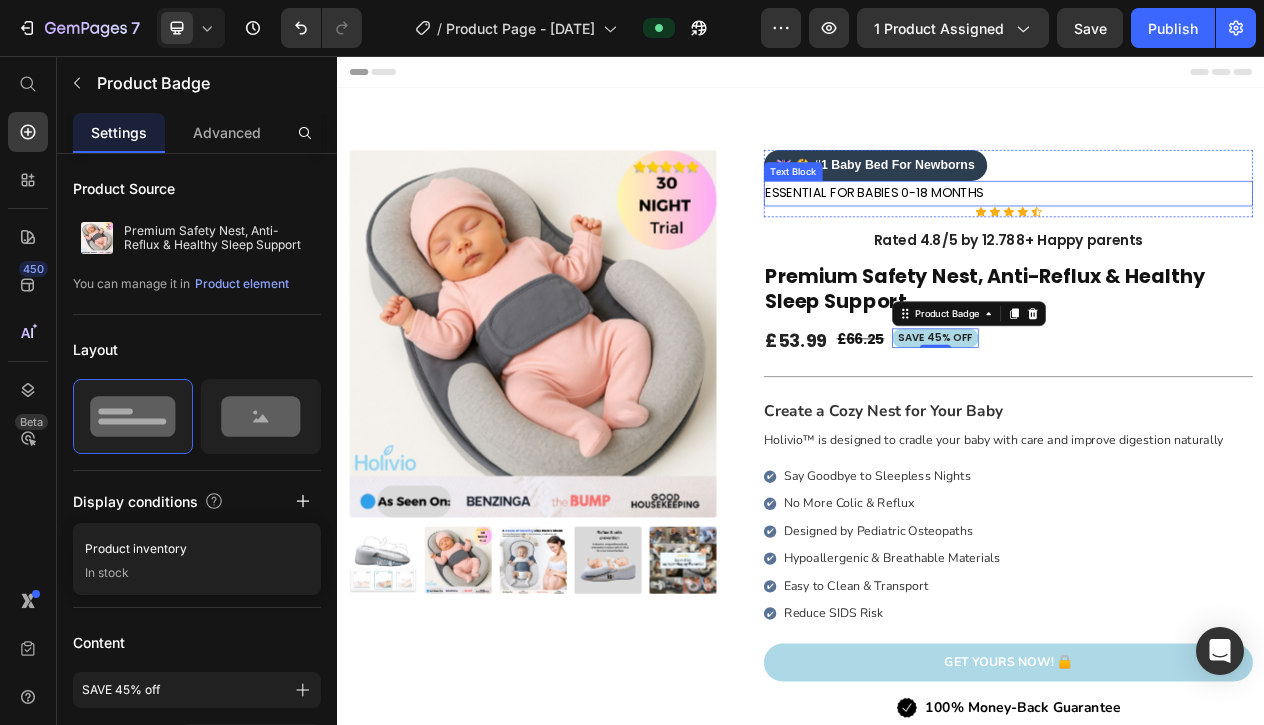 click on "ESSENTIAL FOR BABIES 0-18 MONTHS" at bounding box center (1032, 232) 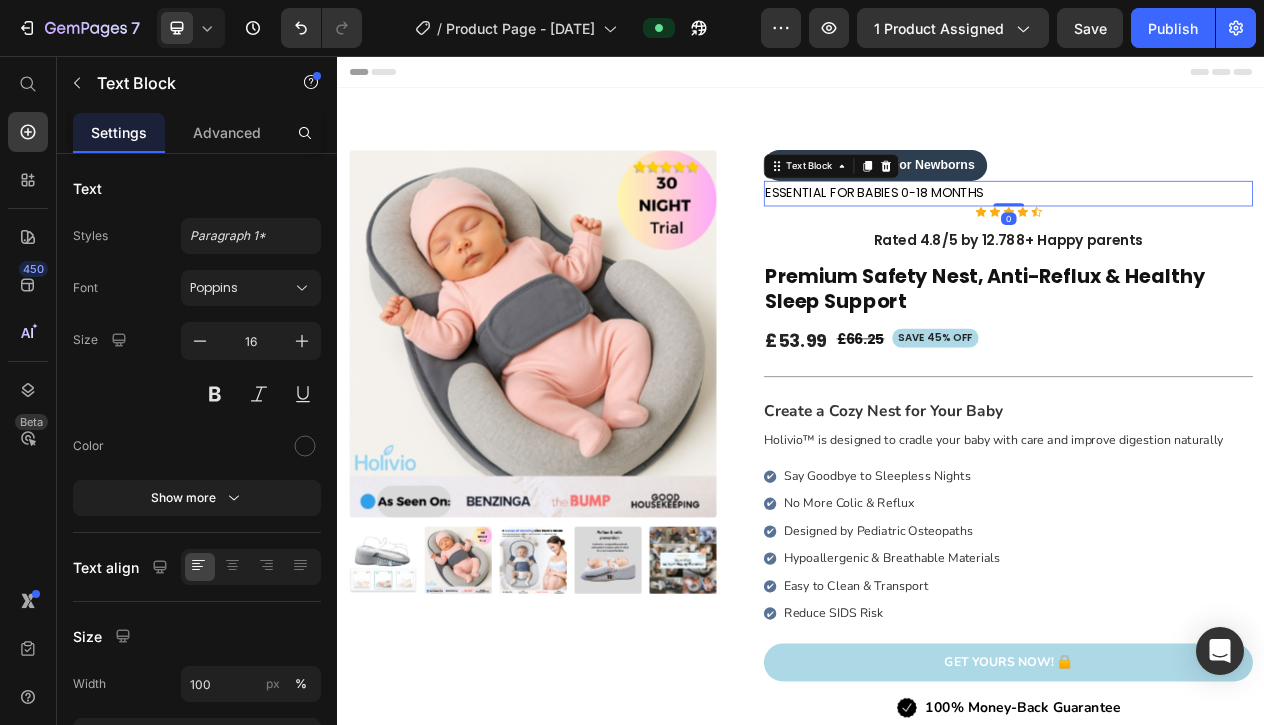click on "ESSENTIAL FOR BABIES 0-18 MONTHS" at bounding box center (1032, 232) 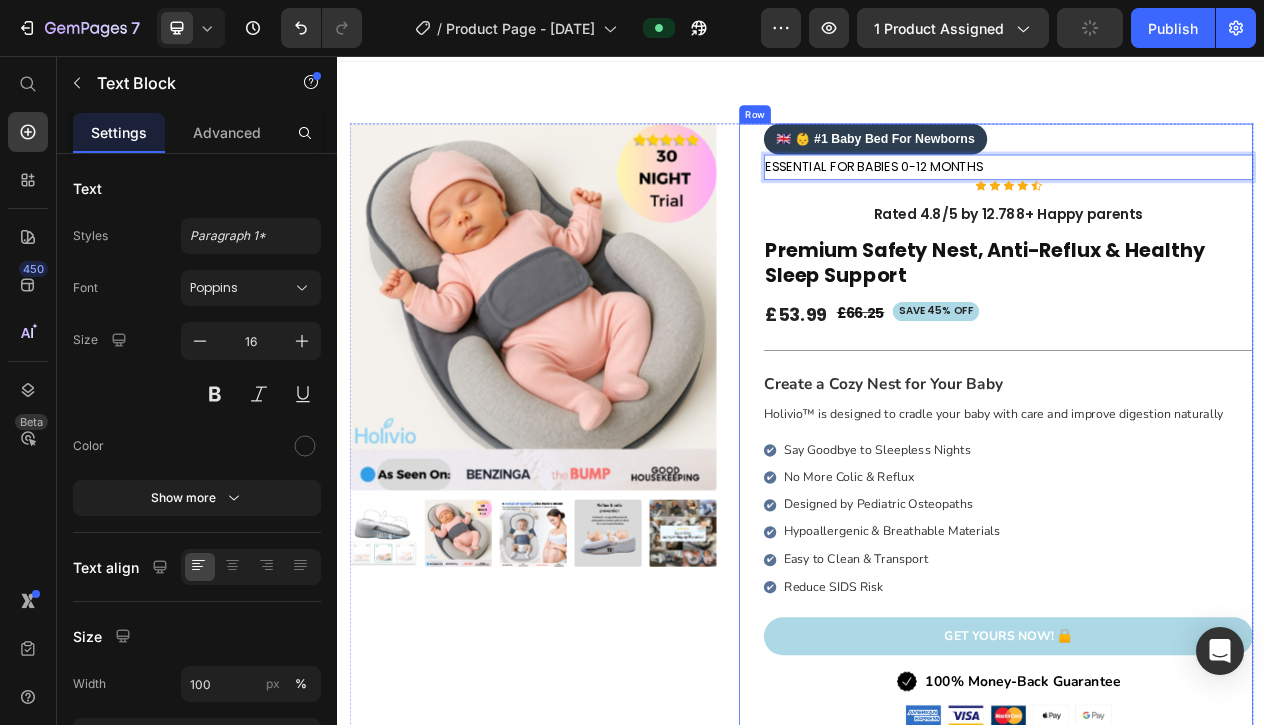scroll, scrollTop: 38, scrollLeft: 0, axis: vertical 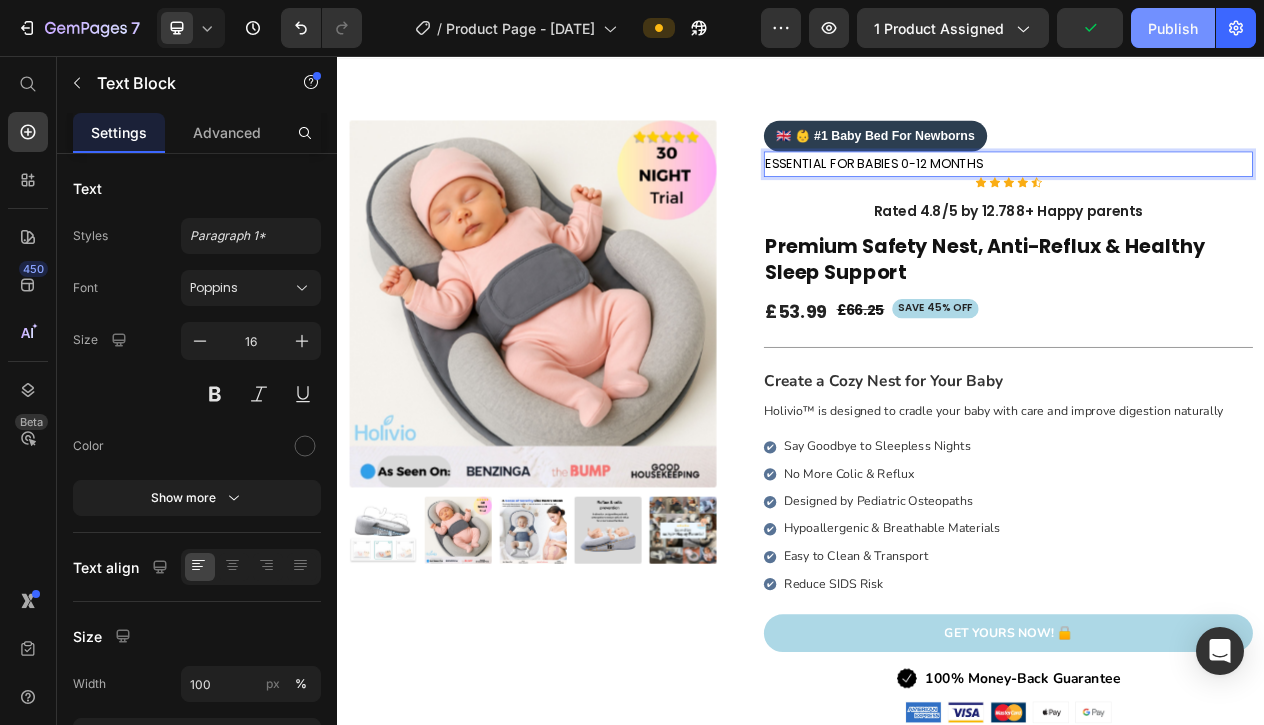 click on "Publish" at bounding box center [1173, 28] 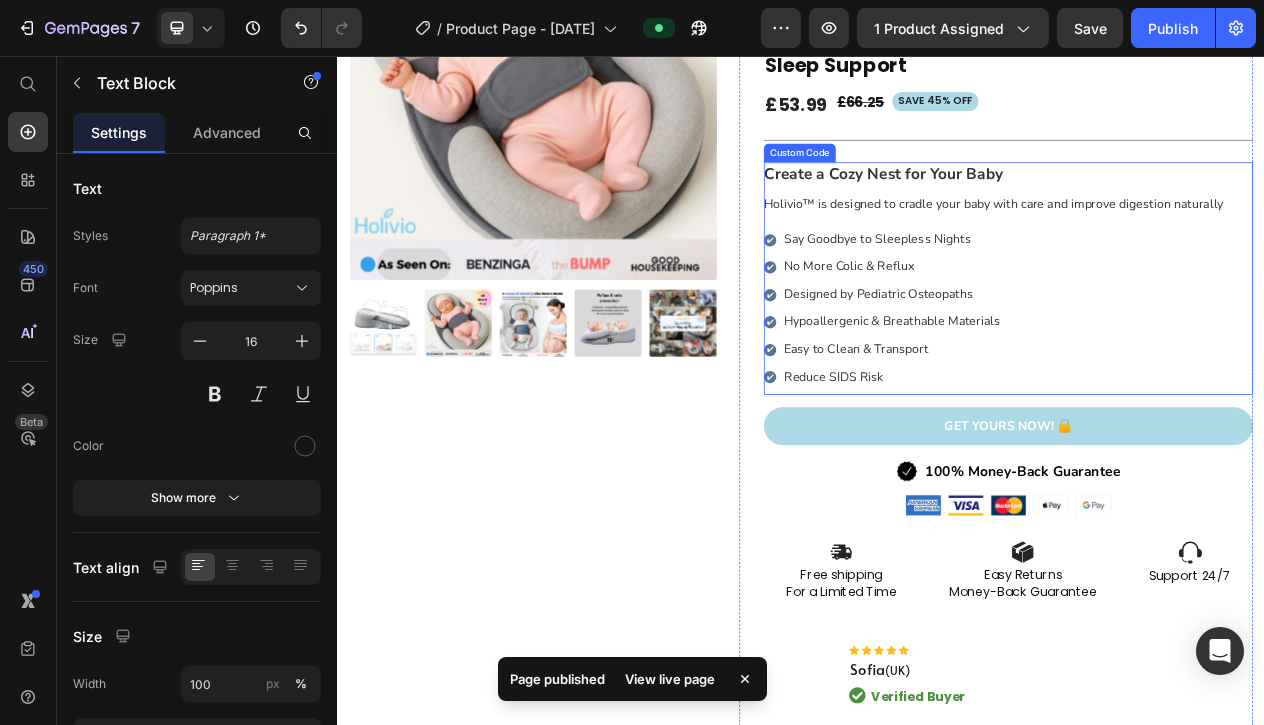 scroll, scrollTop: 308, scrollLeft: 0, axis: vertical 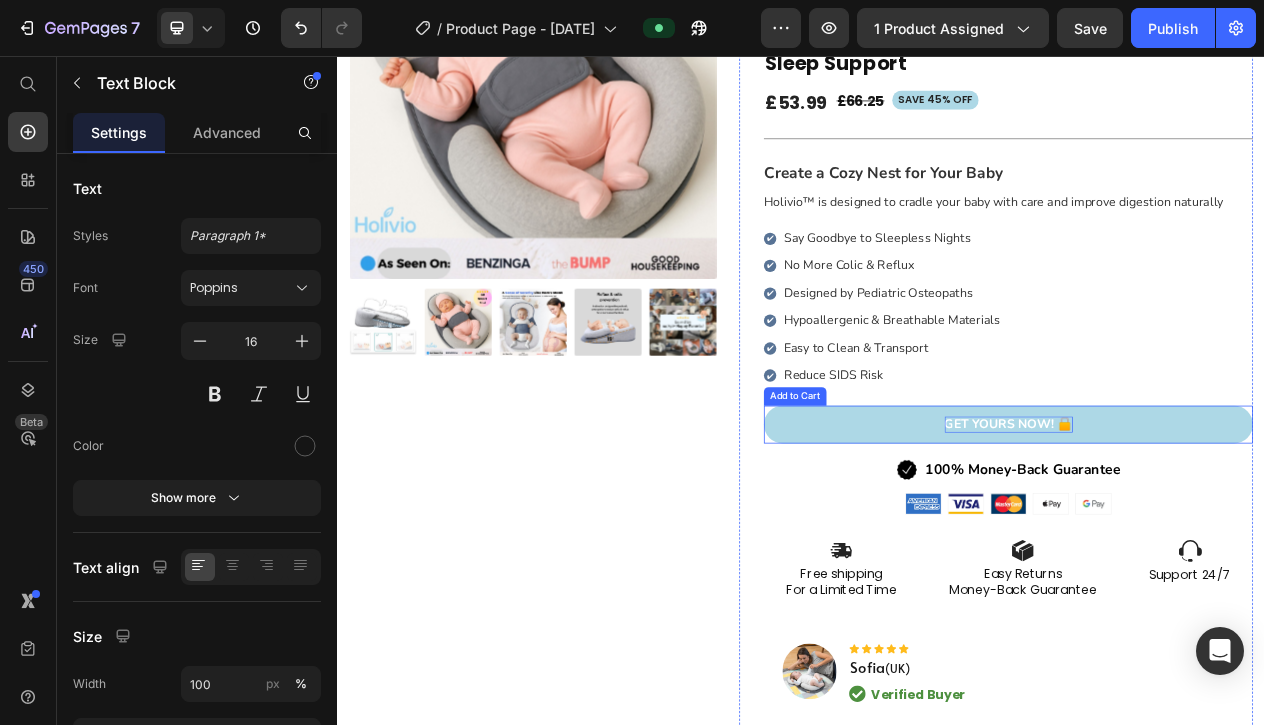 click on "GET YOURS Now! 🔒" at bounding box center [1206, 532] 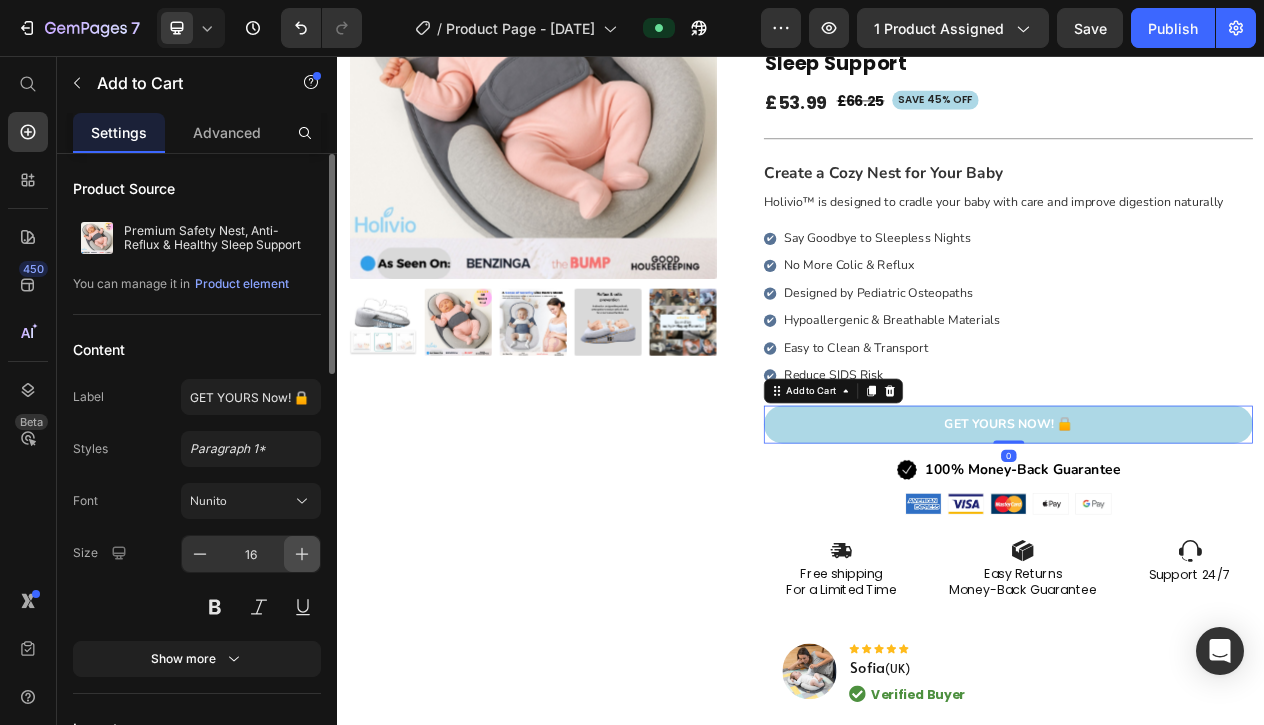 click 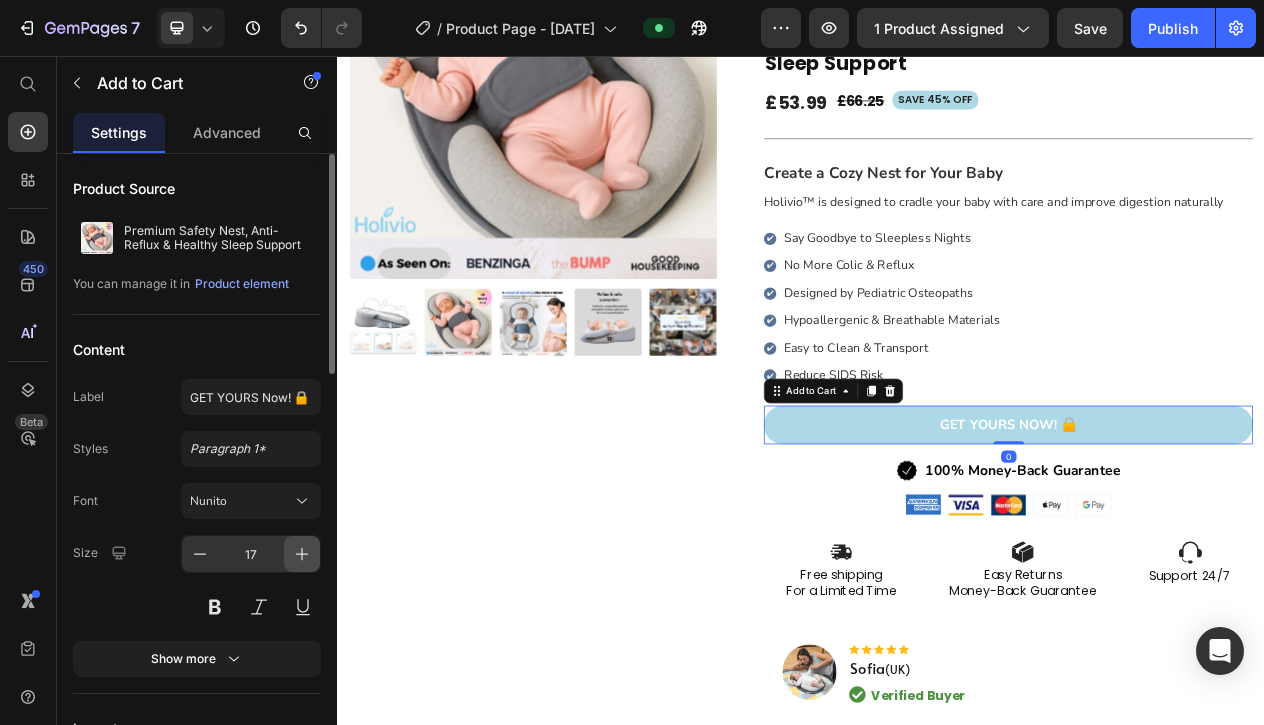 click 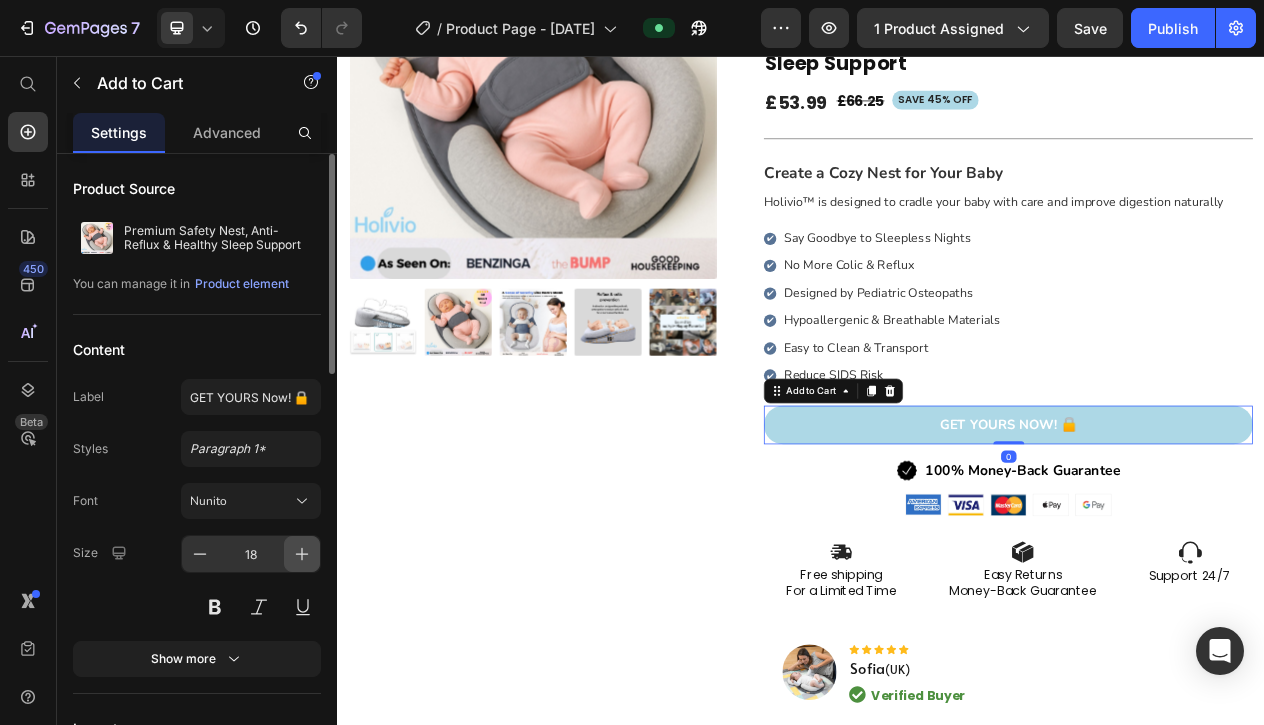 click 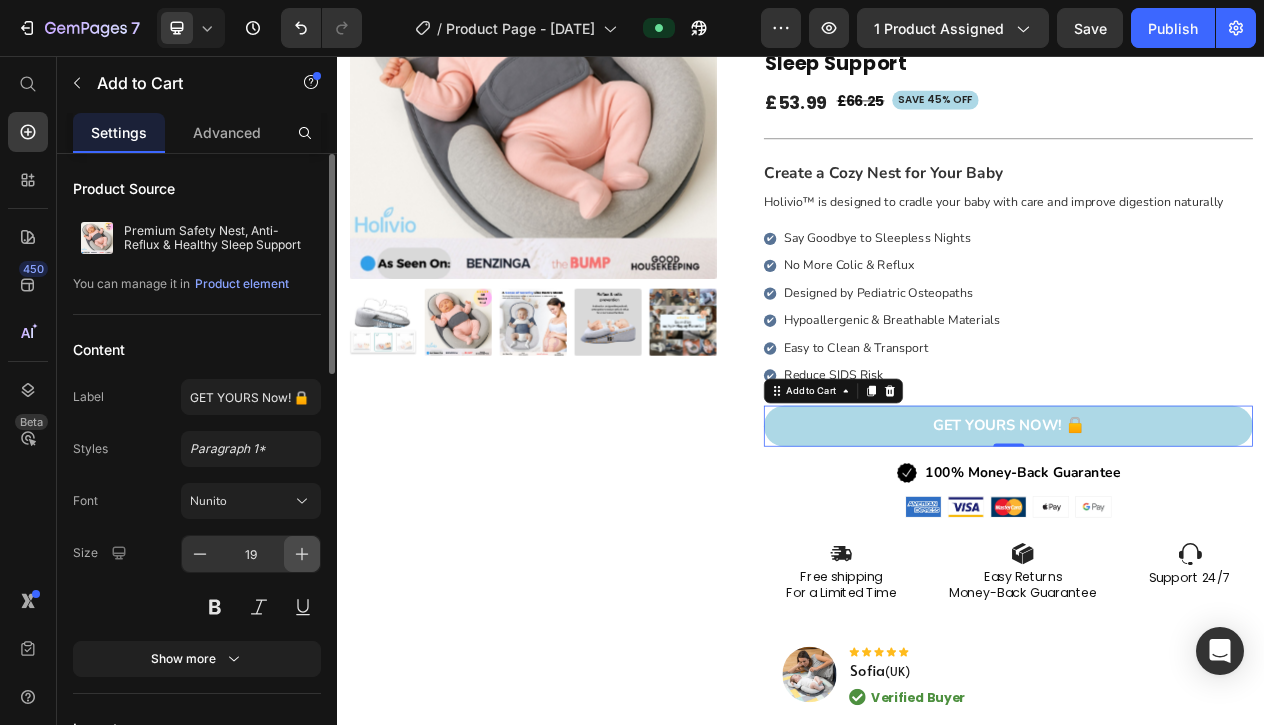 click 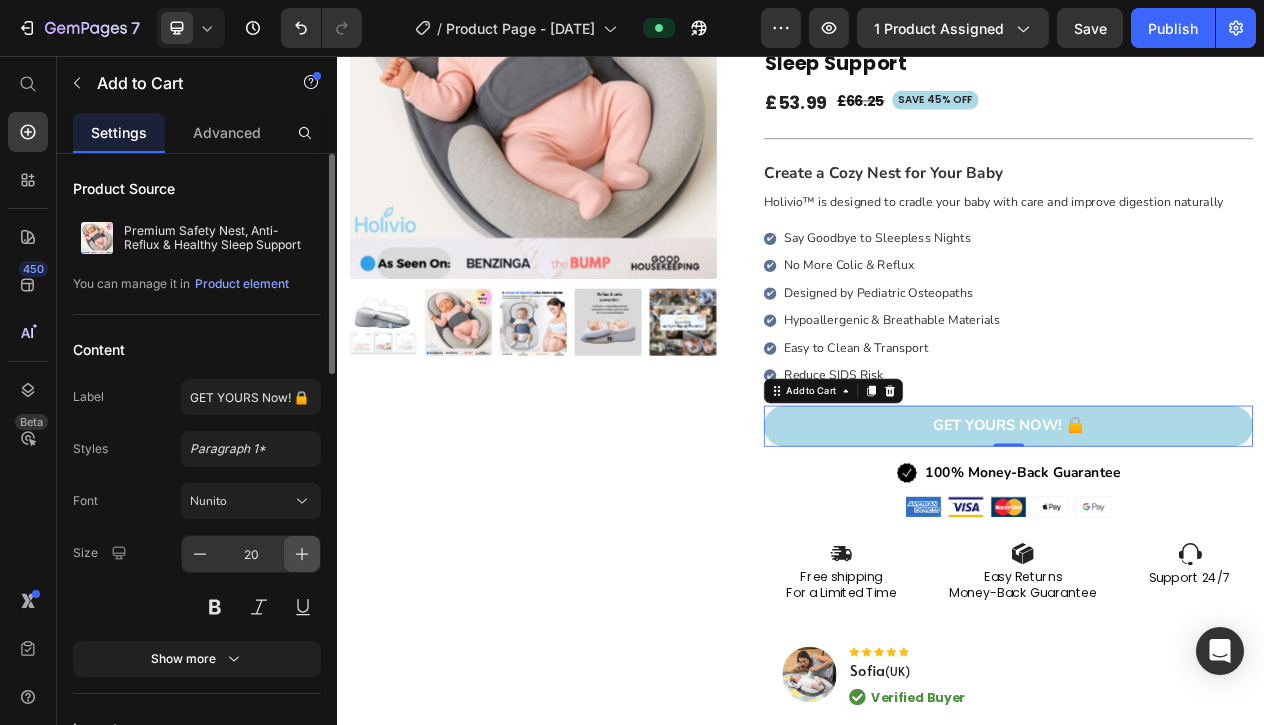 click 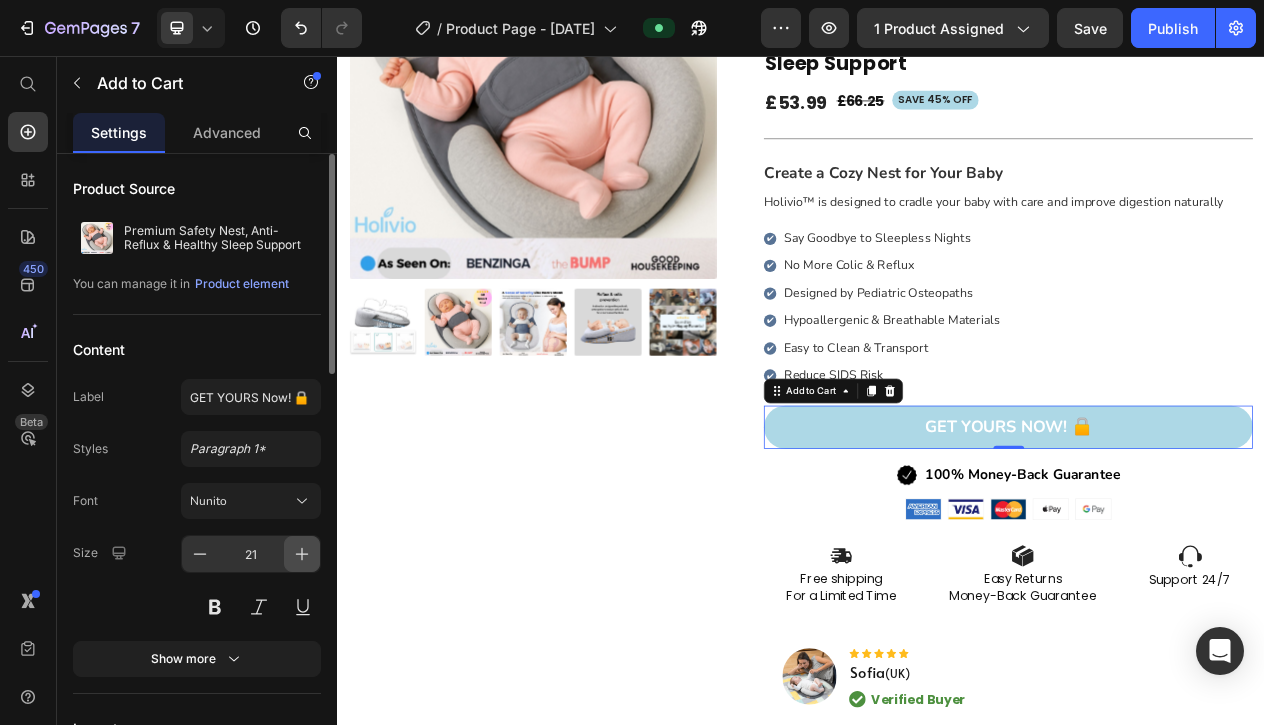 click 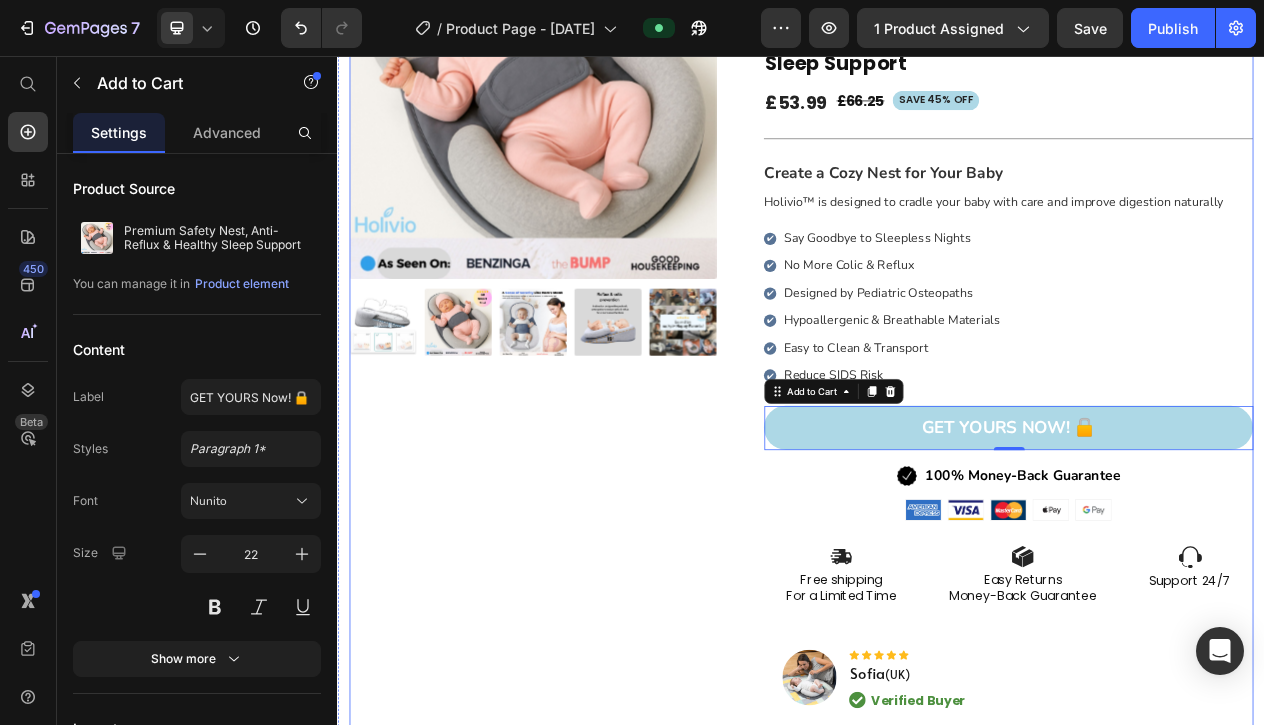 click on "Product Images" at bounding box center (589, 464) 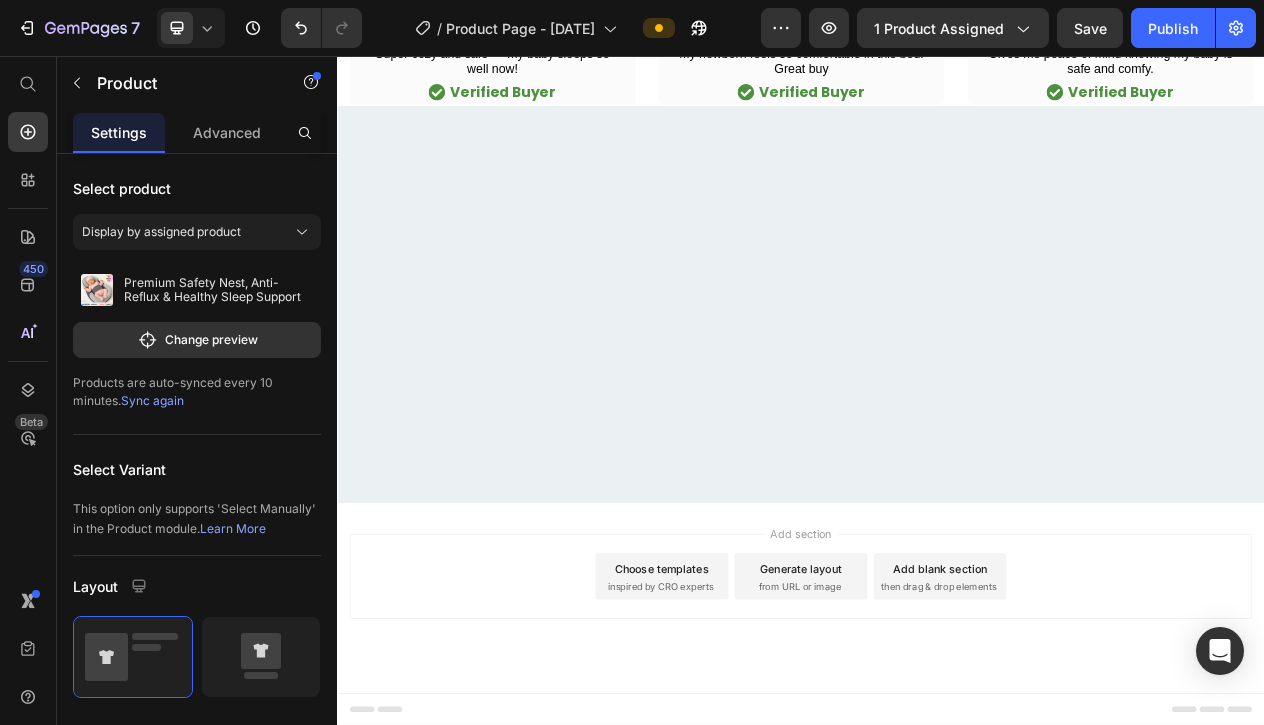 scroll, scrollTop: 3959, scrollLeft: 0, axis: vertical 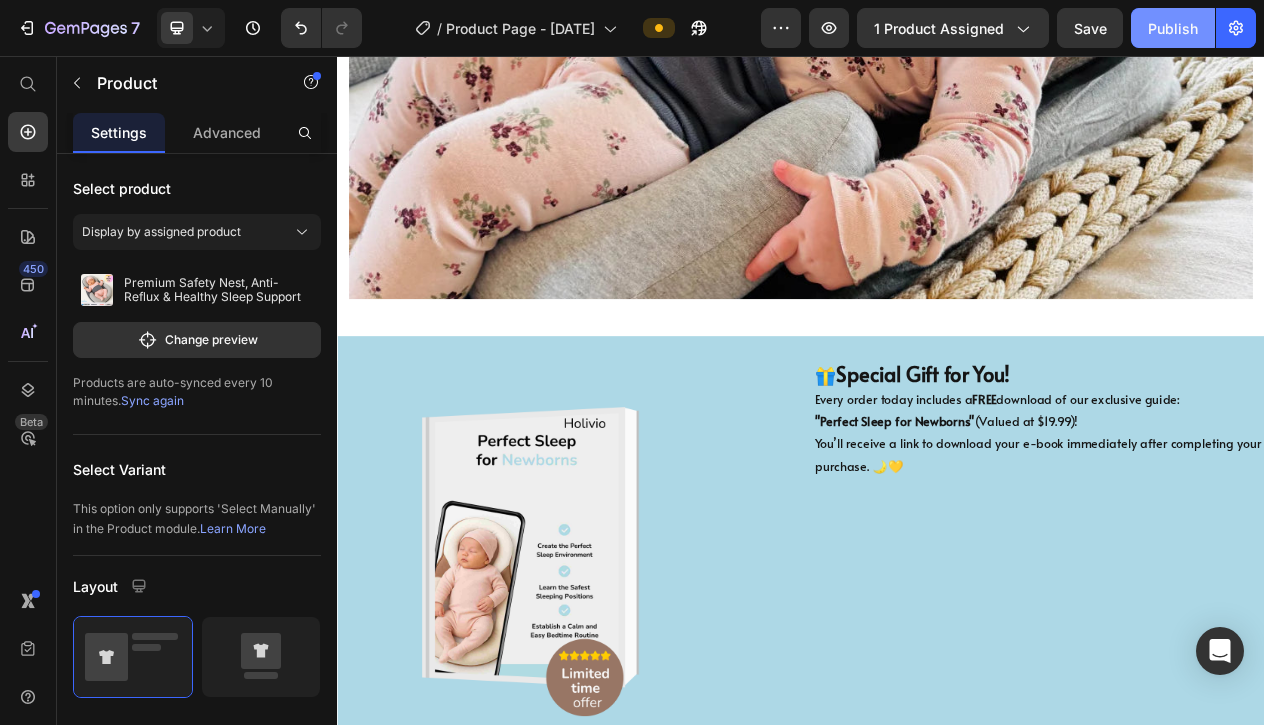 click on "Publish" 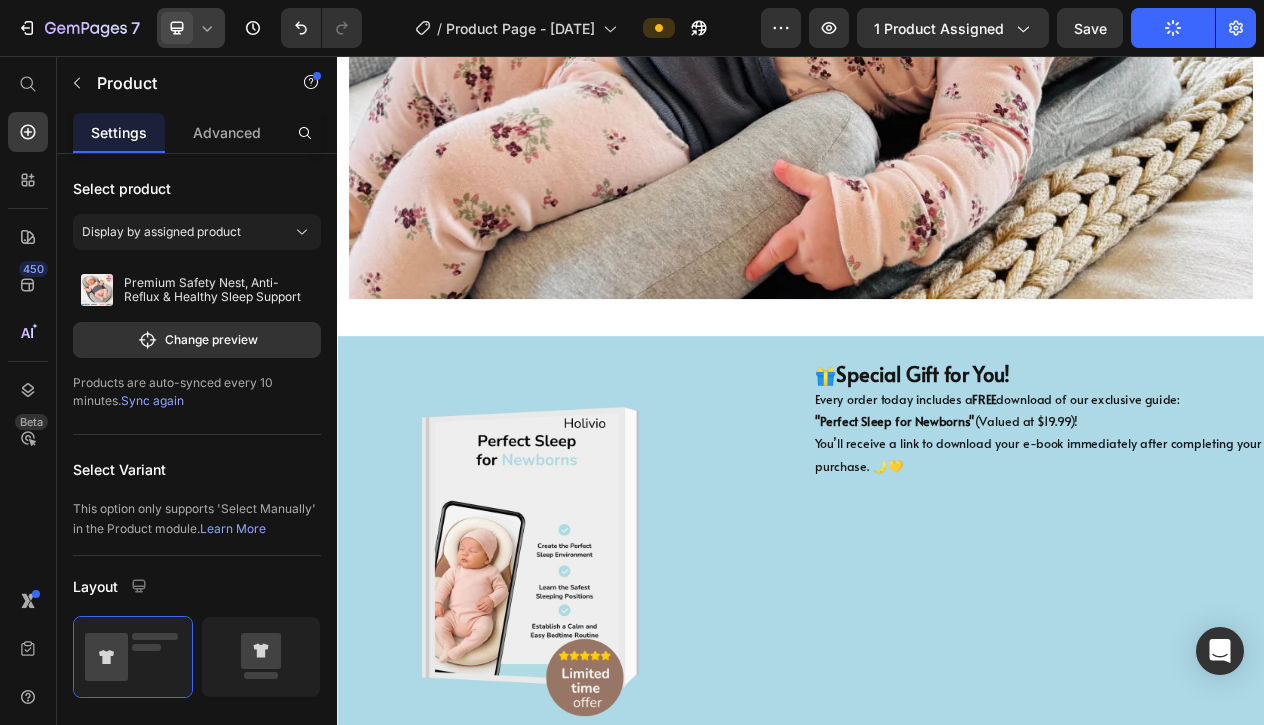 click 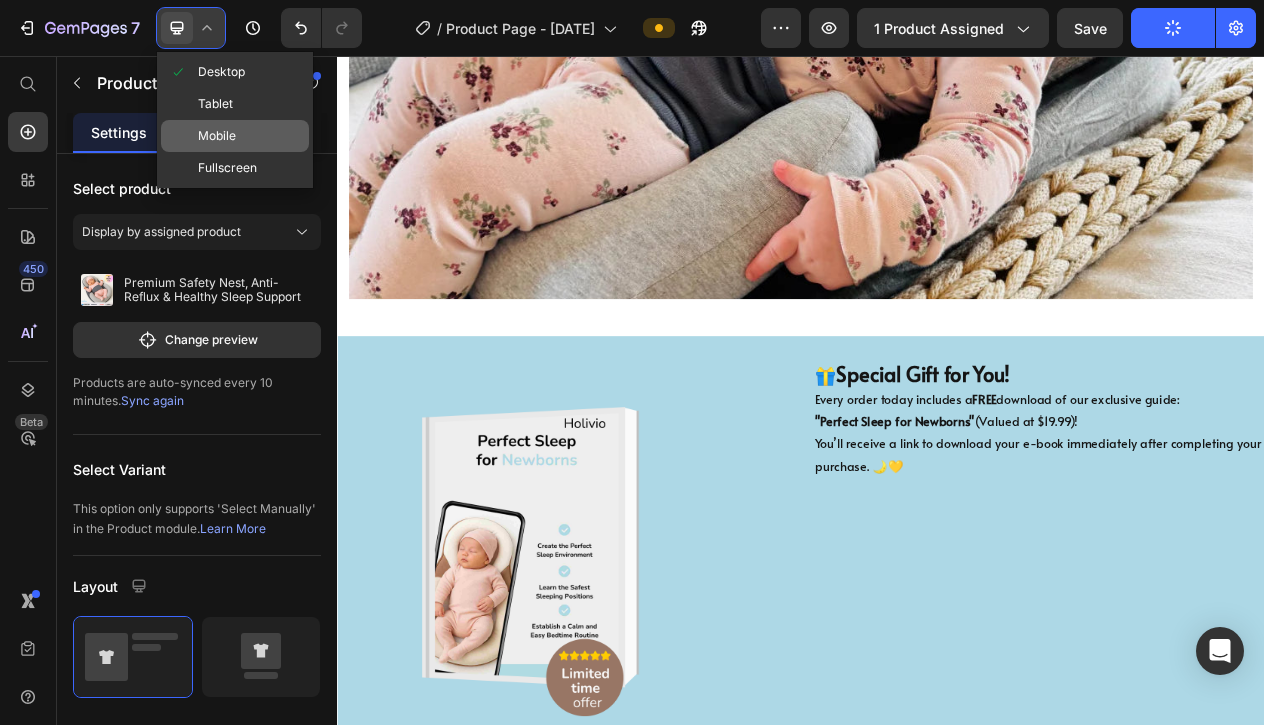 click on "Mobile" at bounding box center (217, 136) 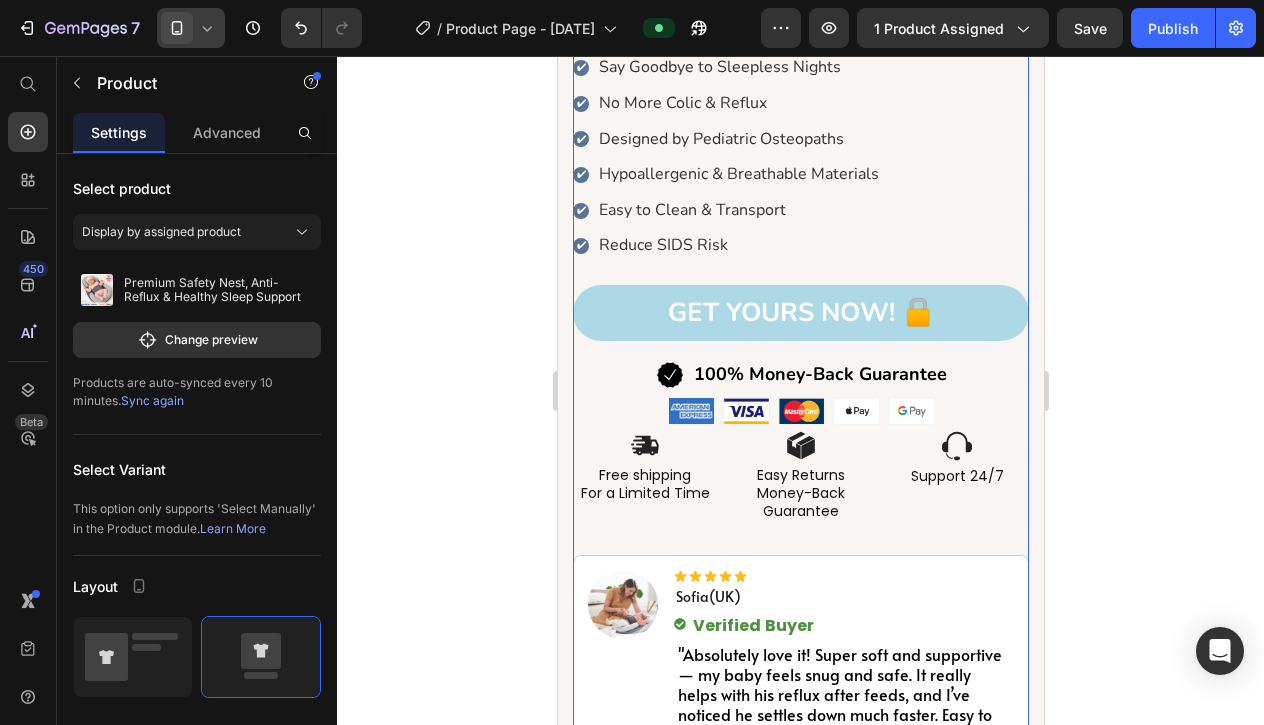 scroll, scrollTop: 1043, scrollLeft: 0, axis: vertical 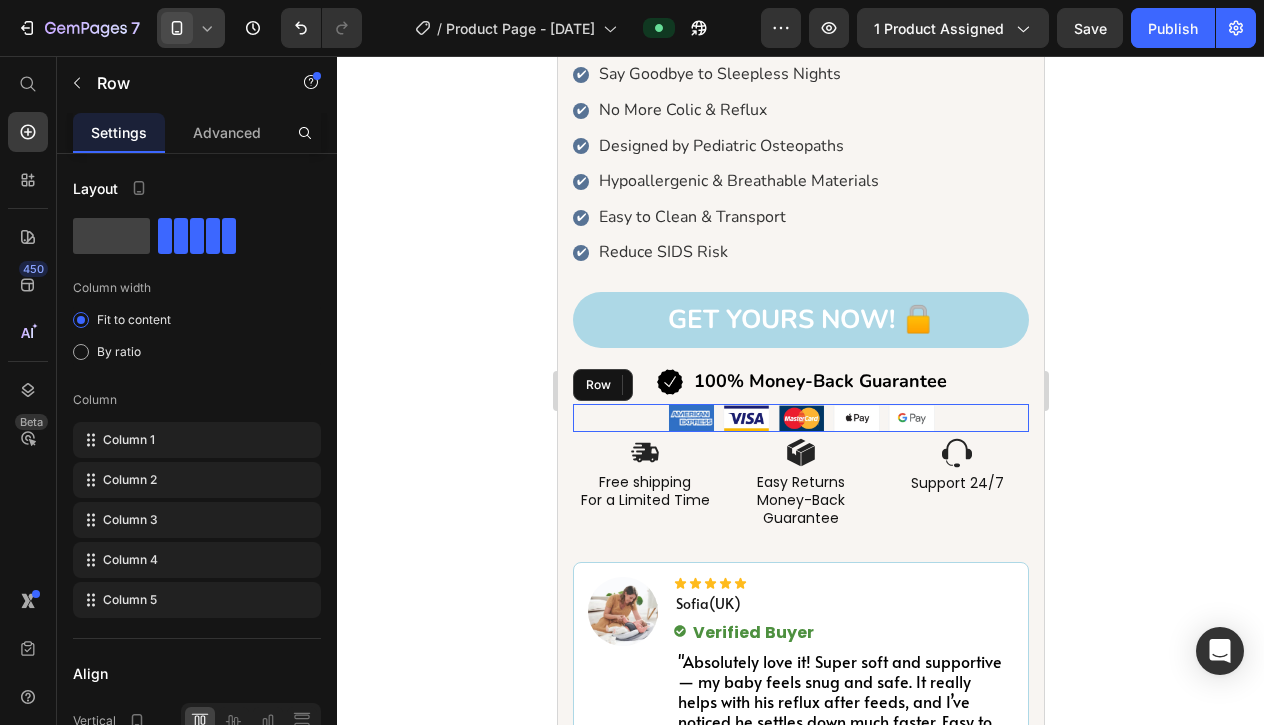 click on "Image Image Image Image Image Row" at bounding box center [800, 418] 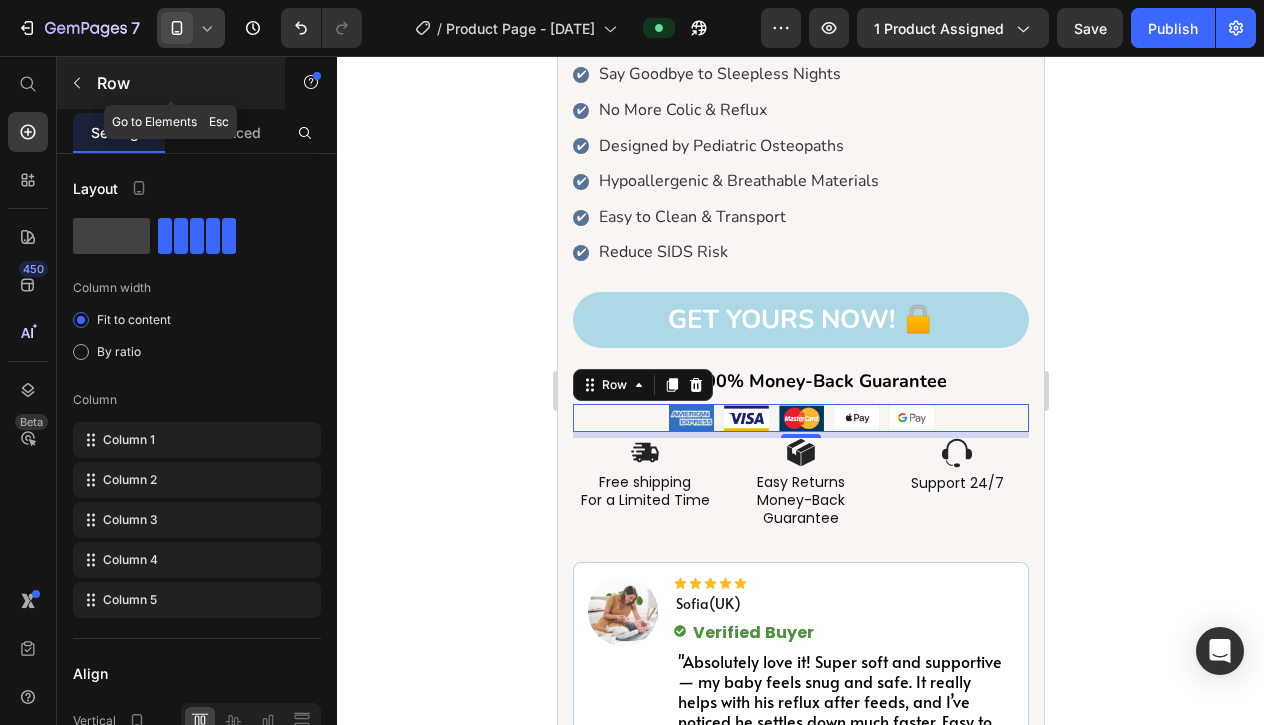 click at bounding box center [77, 83] 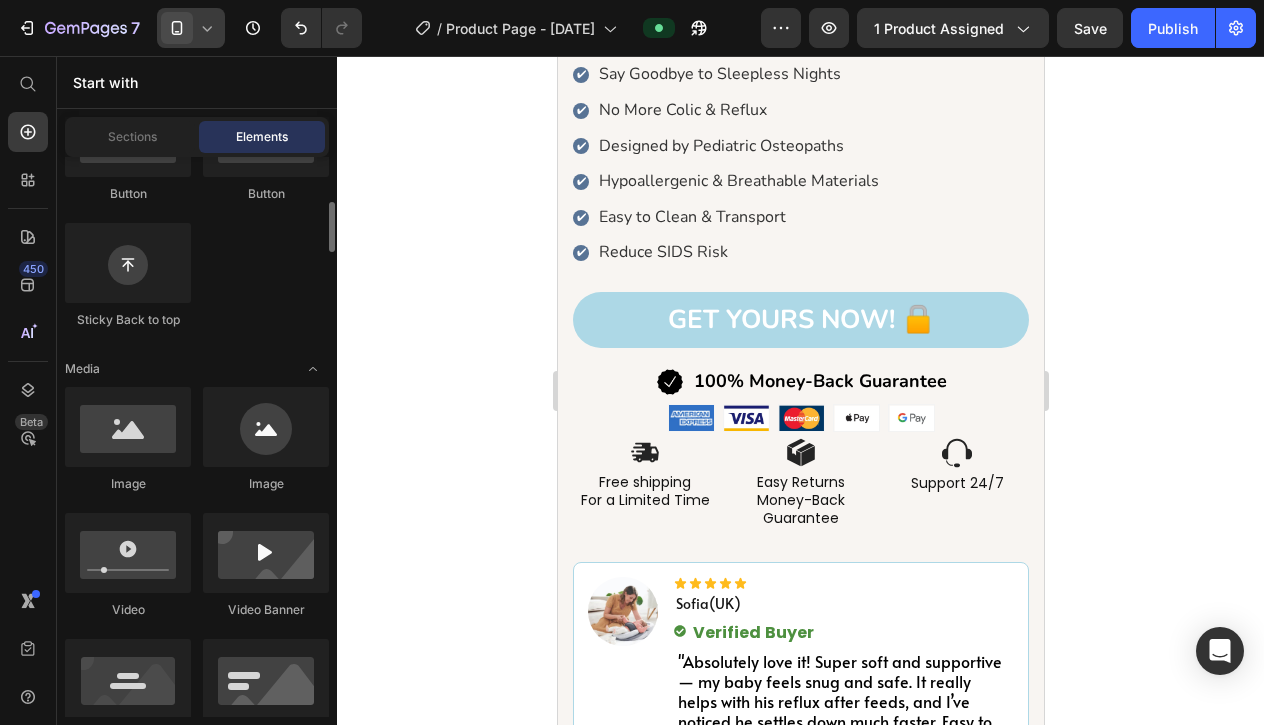 scroll, scrollTop: 561, scrollLeft: 0, axis: vertical 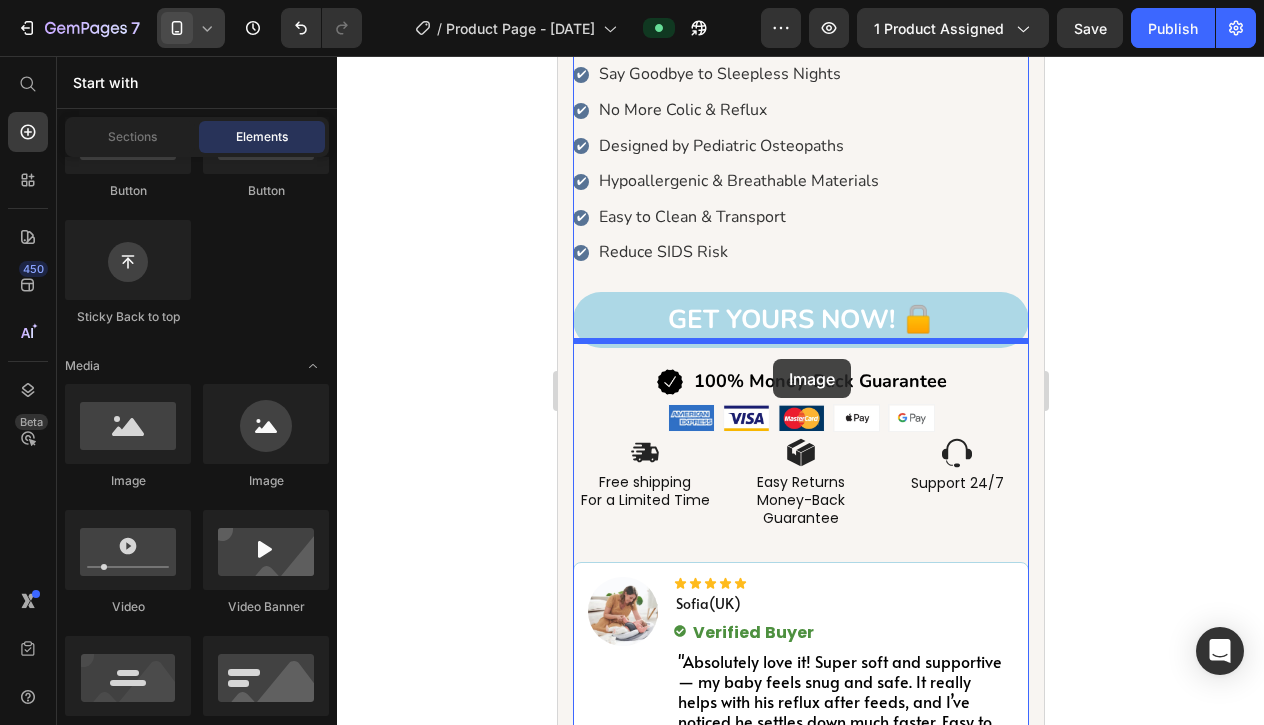 drag, startPoint x: 673, startPoint y: 485, endPoint x: 772, endPoint y: 359, distance: 160.24045 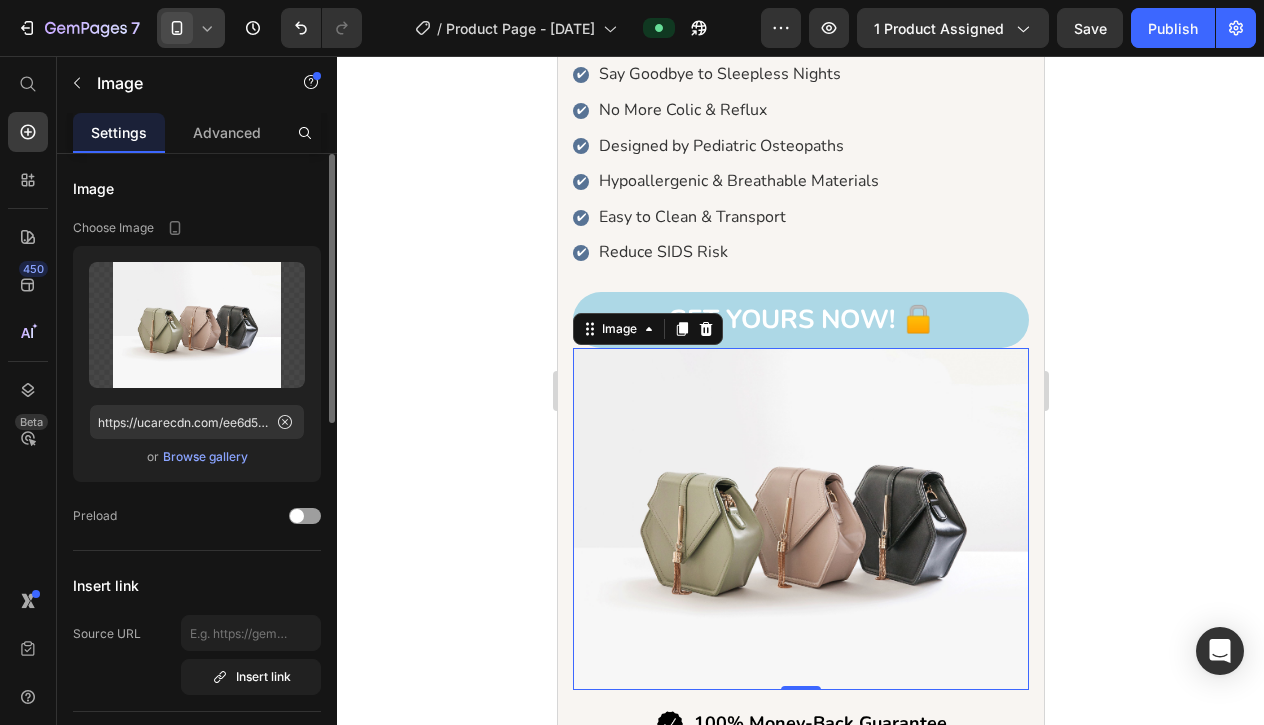 click on "Browse gallery" at bounding box center [205, 457] 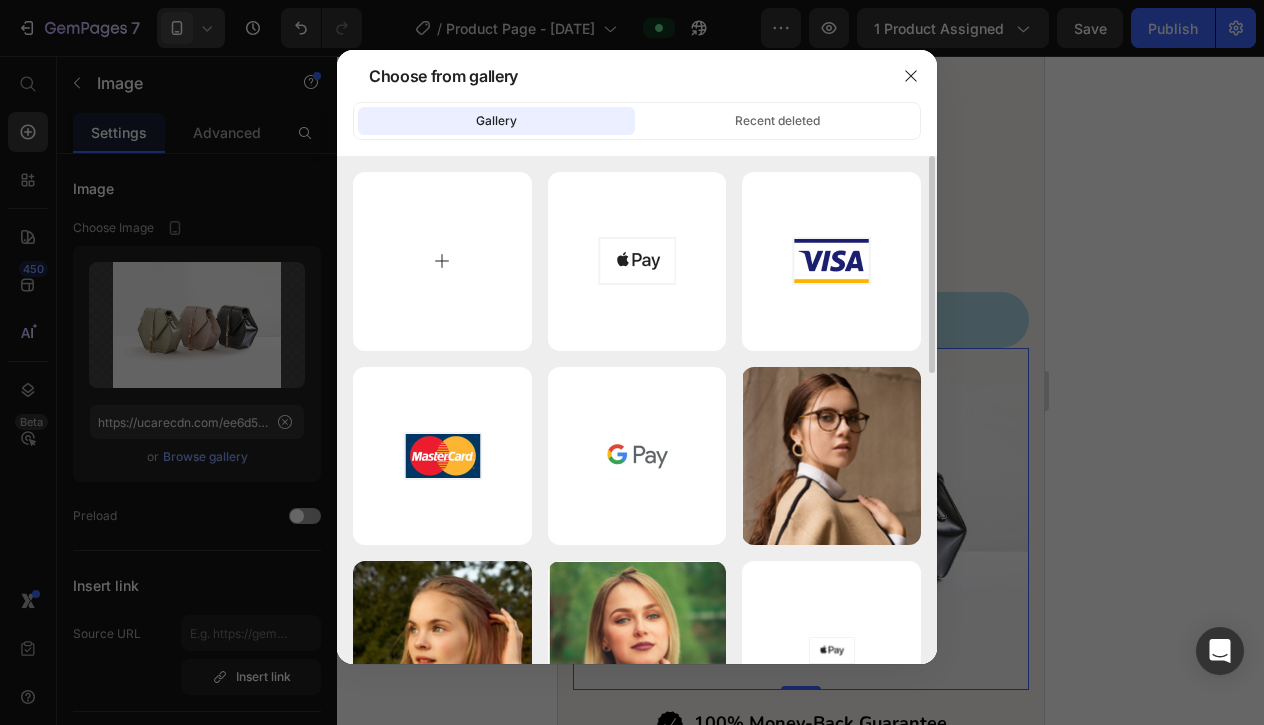 click at bounding box center [442, 261] 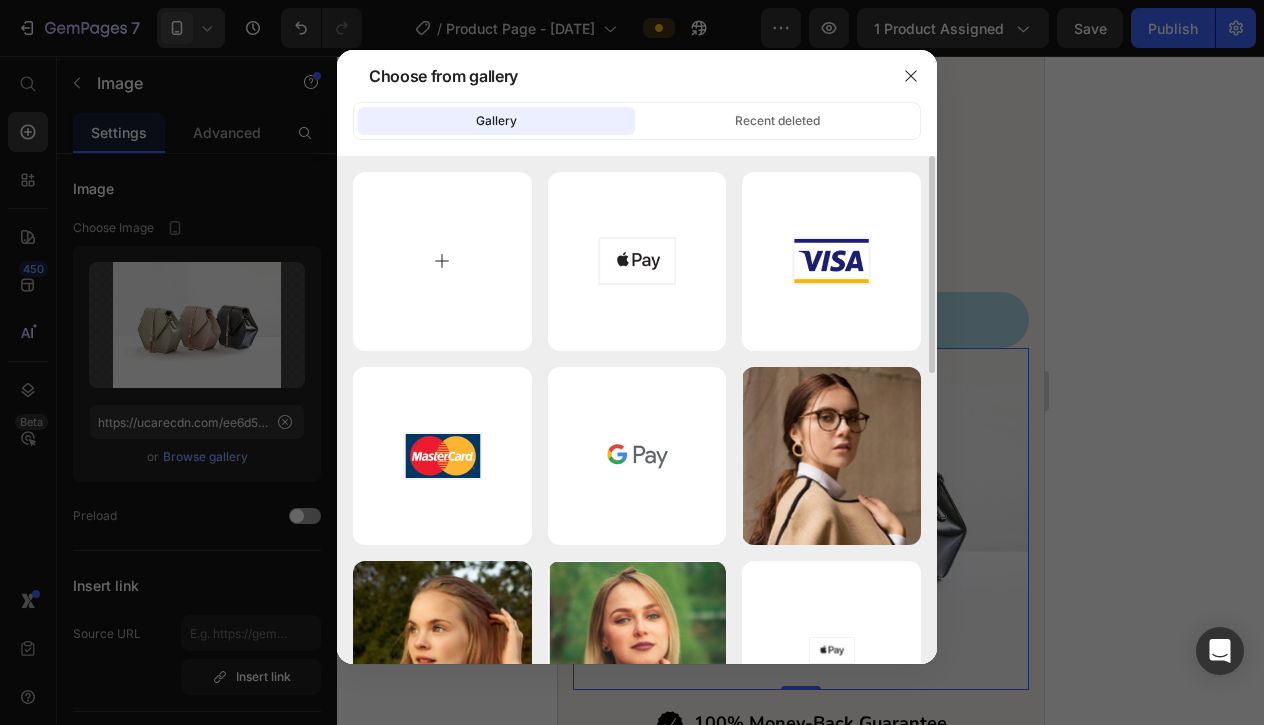 type on "C:\fakepath\IMG_1553.WEBP" 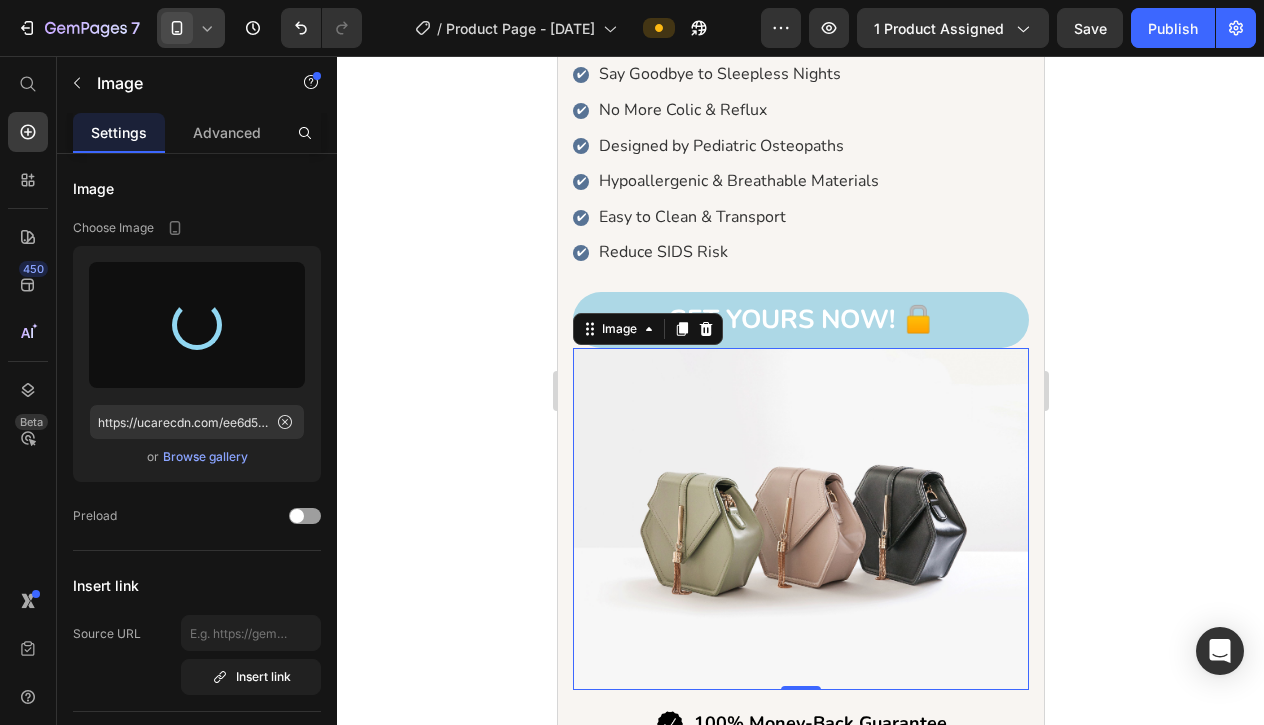 type on "https://cdn.shopify.com/s/files/1/0931/7797/0993/files/gempages_562508418619802635-c900570f-aae1-4d63-a22b-dee4b9bbdb4d.webp" 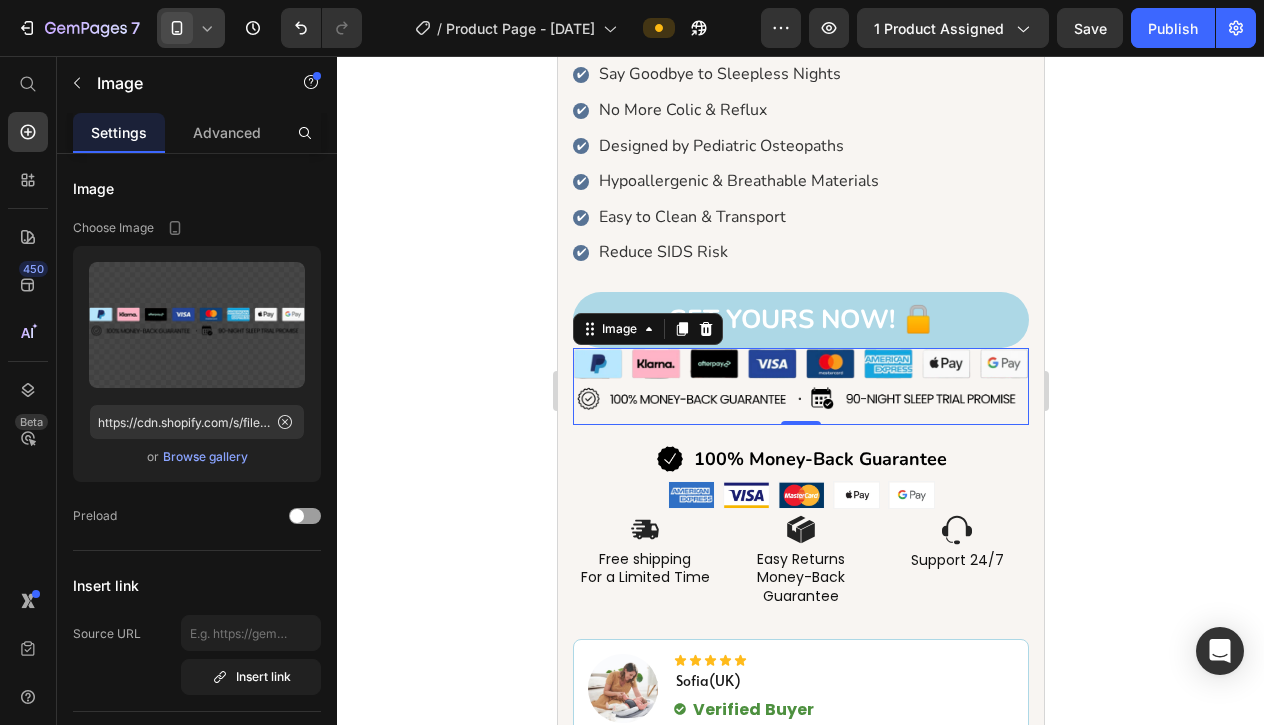 click 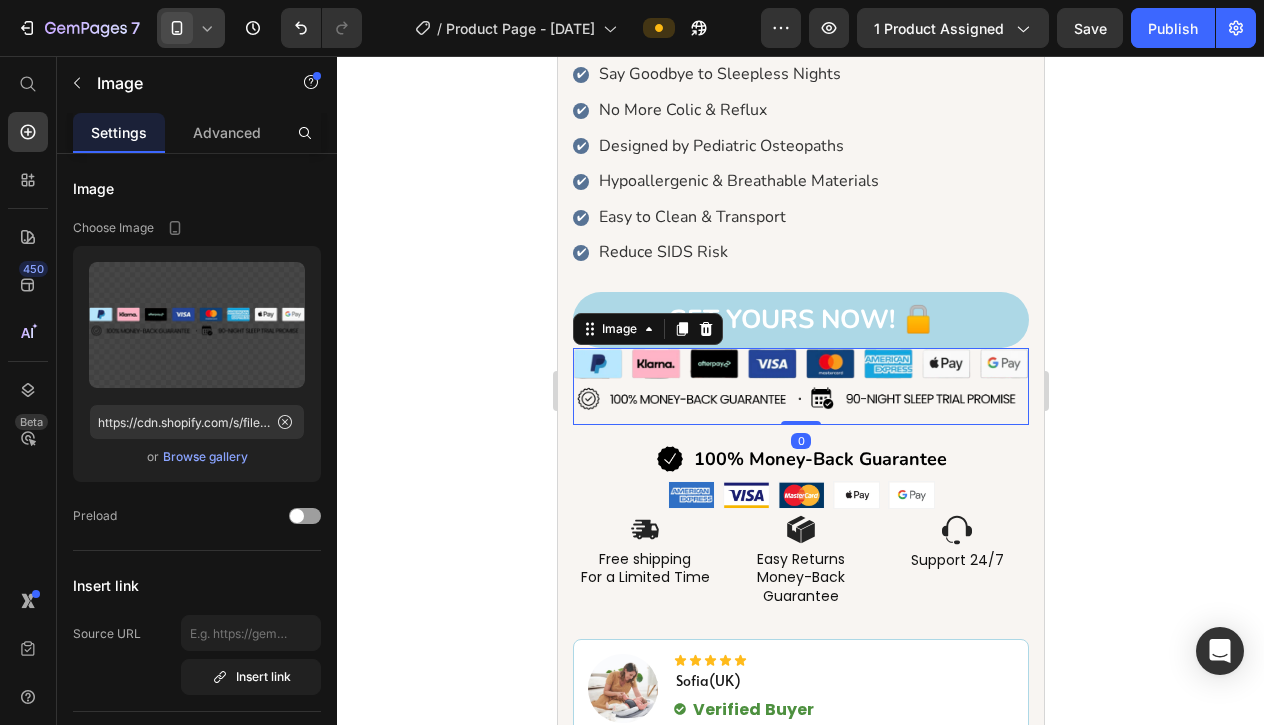 drag, startPoint x: 799, startPoint y: 415, endPoint x: 793, endPoint y: 384, distance: 31.575306 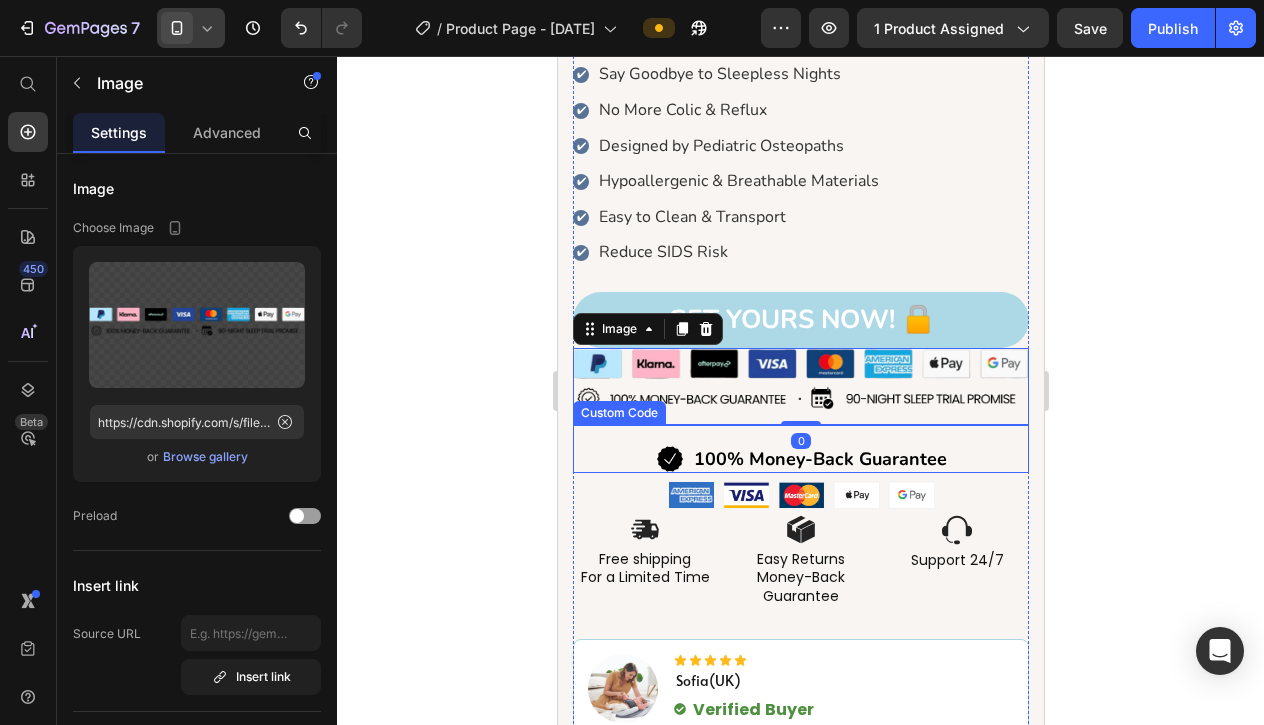click on "100% Money-Back Guarantee" at bounding box center (800, 459) 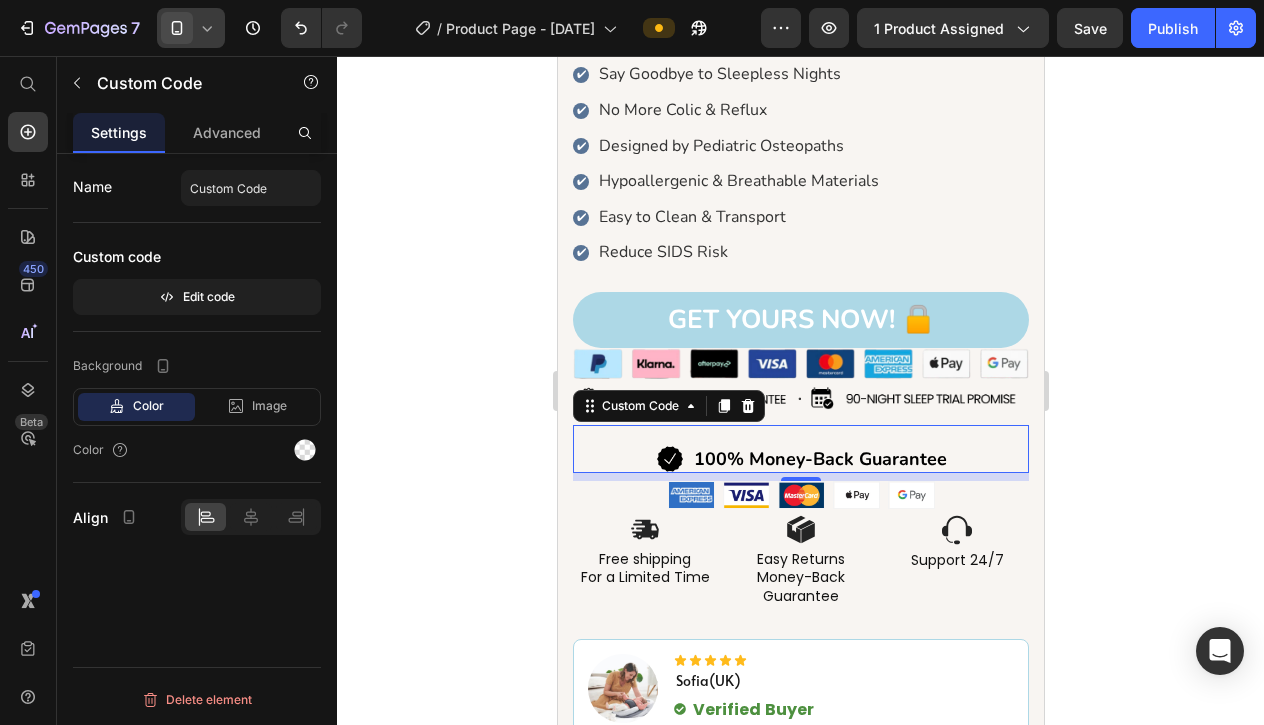 click 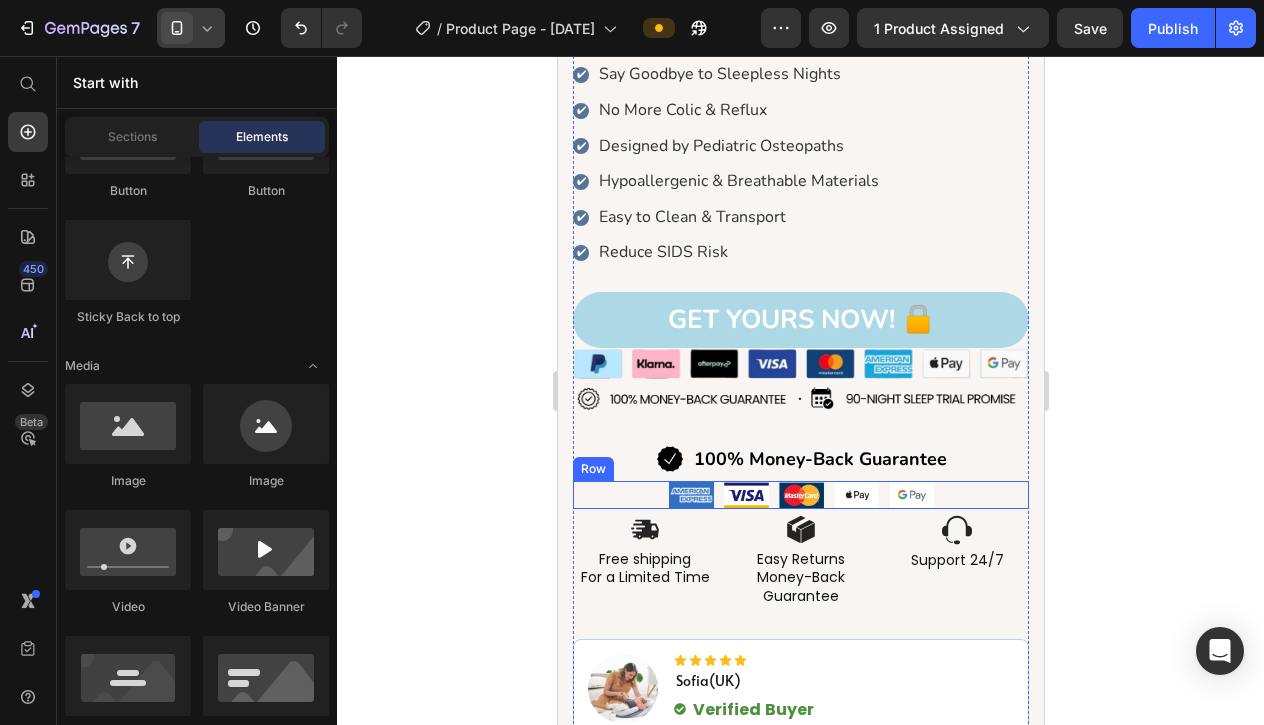 click on "Image Image Image Image Image Row" at bounding box center [800, 495] 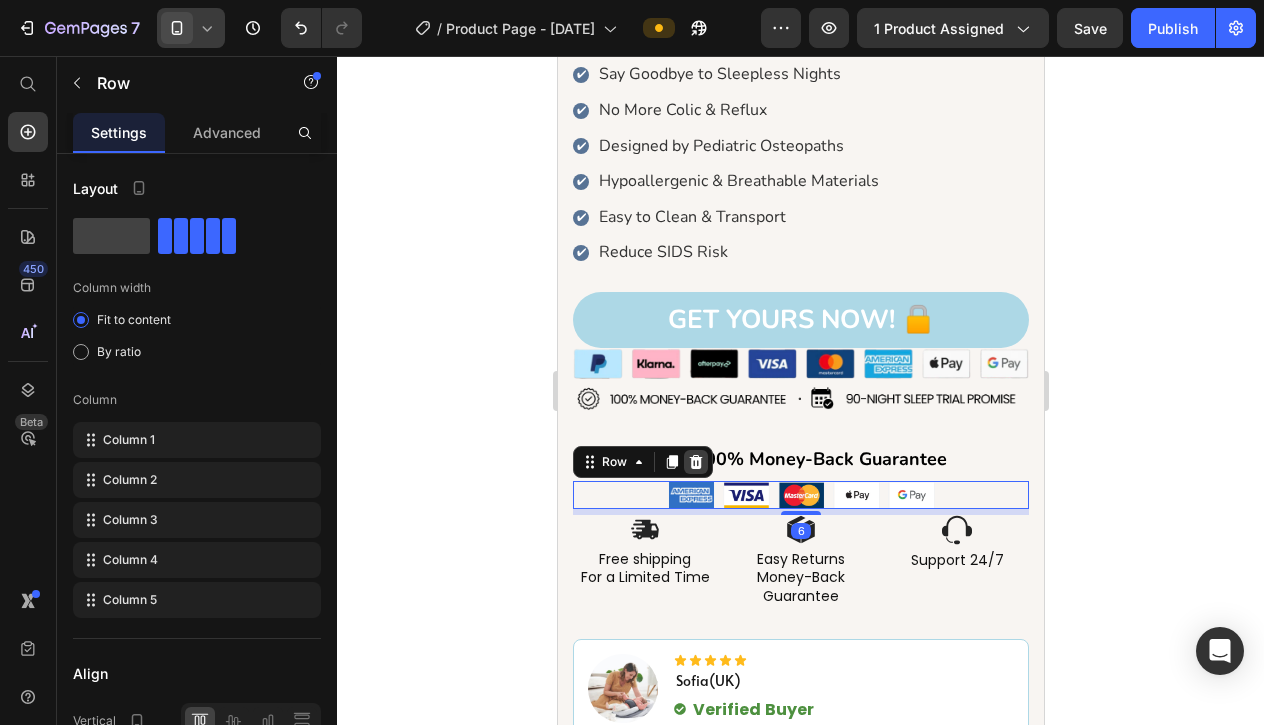 click 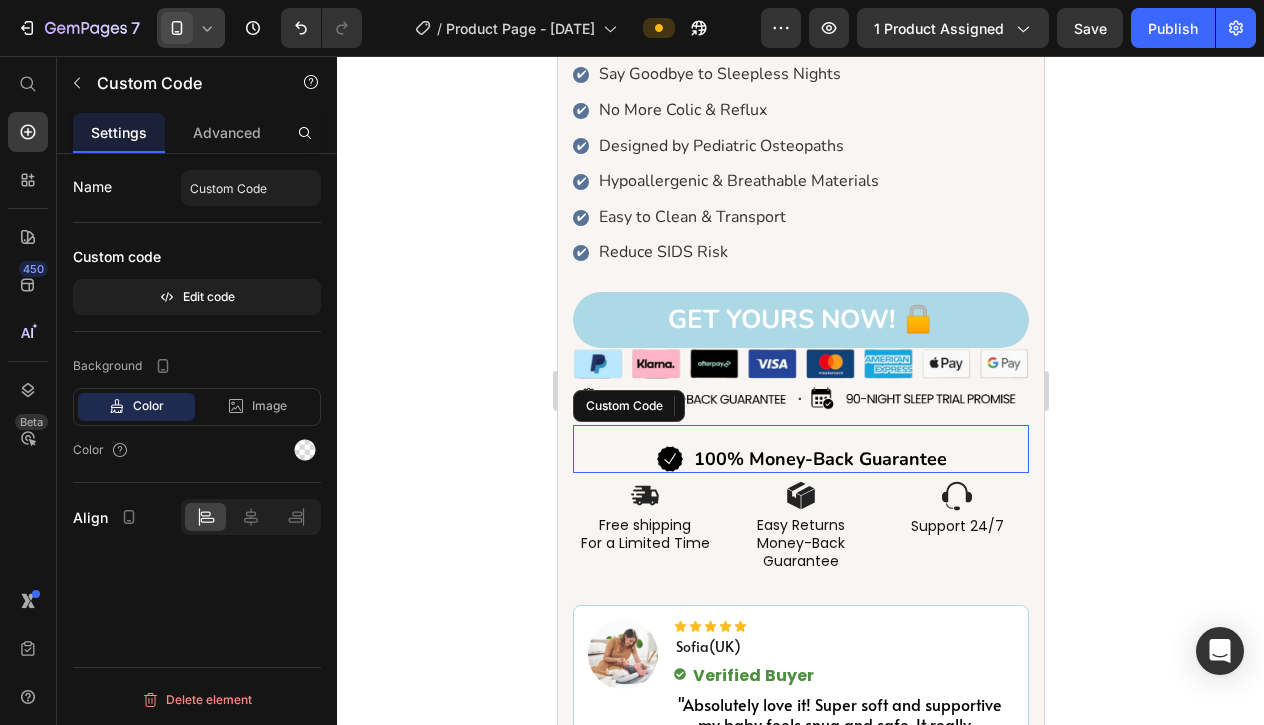 click on "100% Money-Back Guarantee" at bounding box center (800, 459) 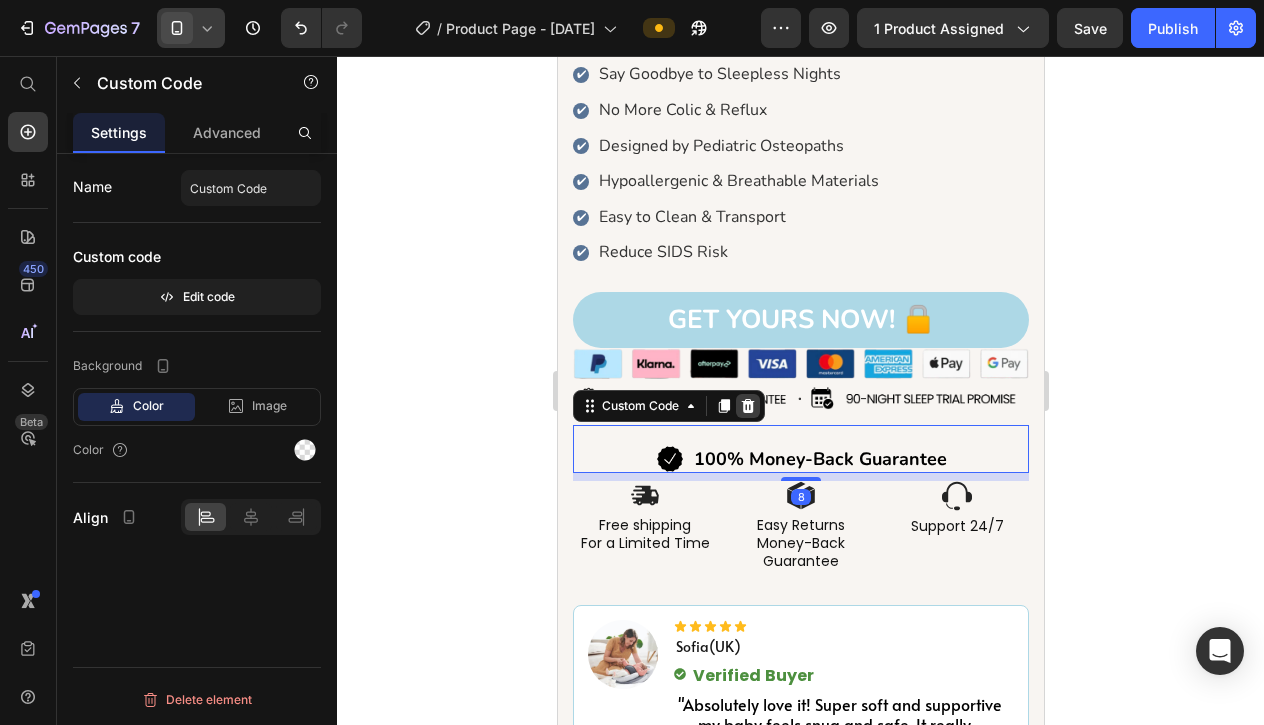 click 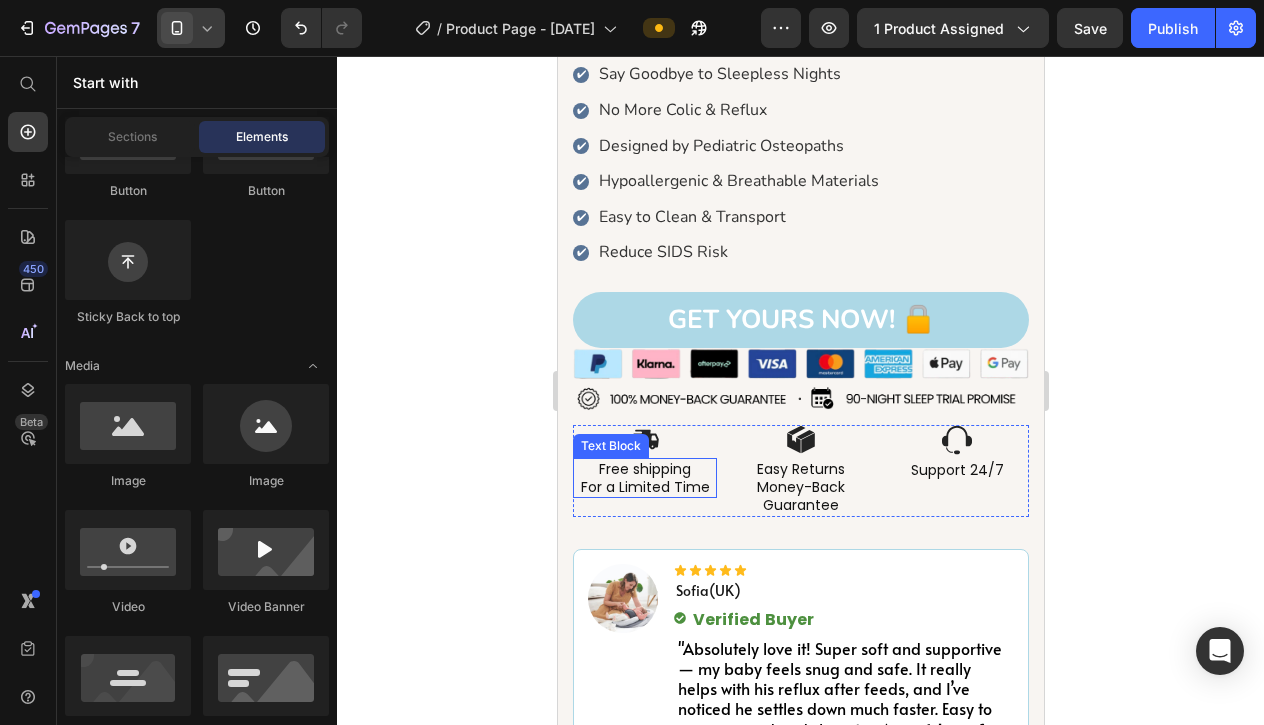 click 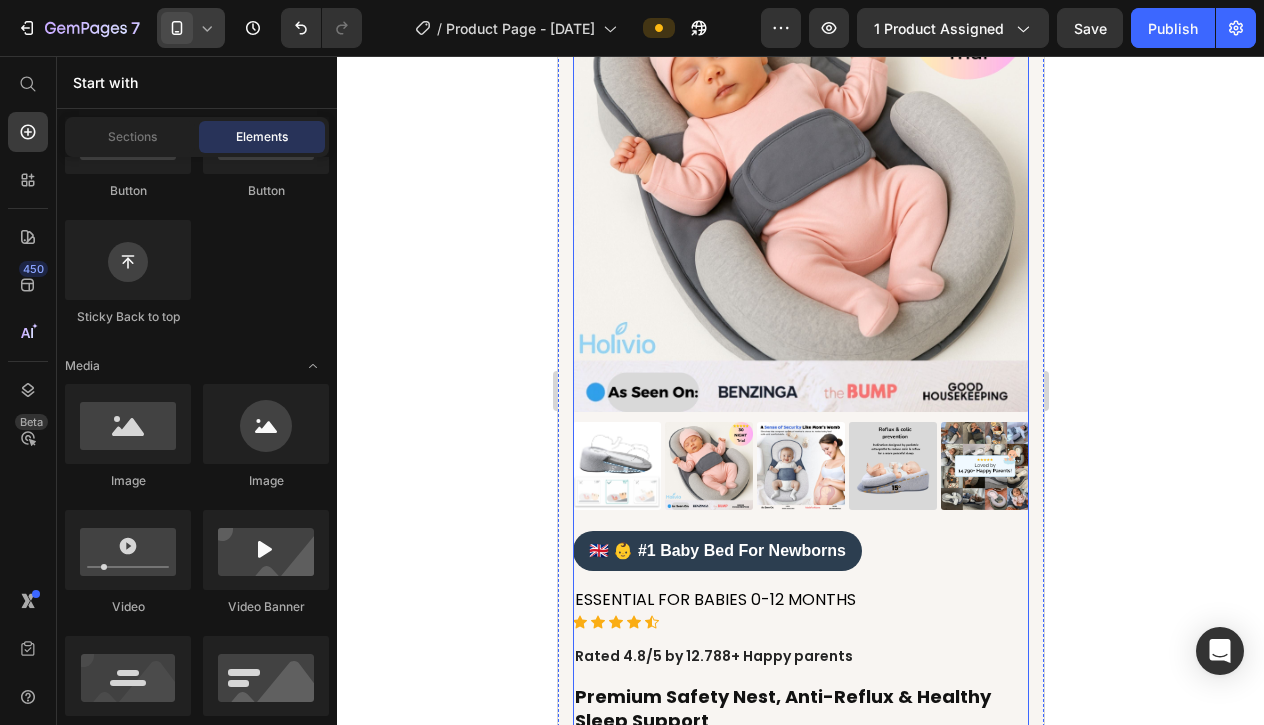 scroll, scrollTop: 137, scrollLeft: 0, axis: vertical 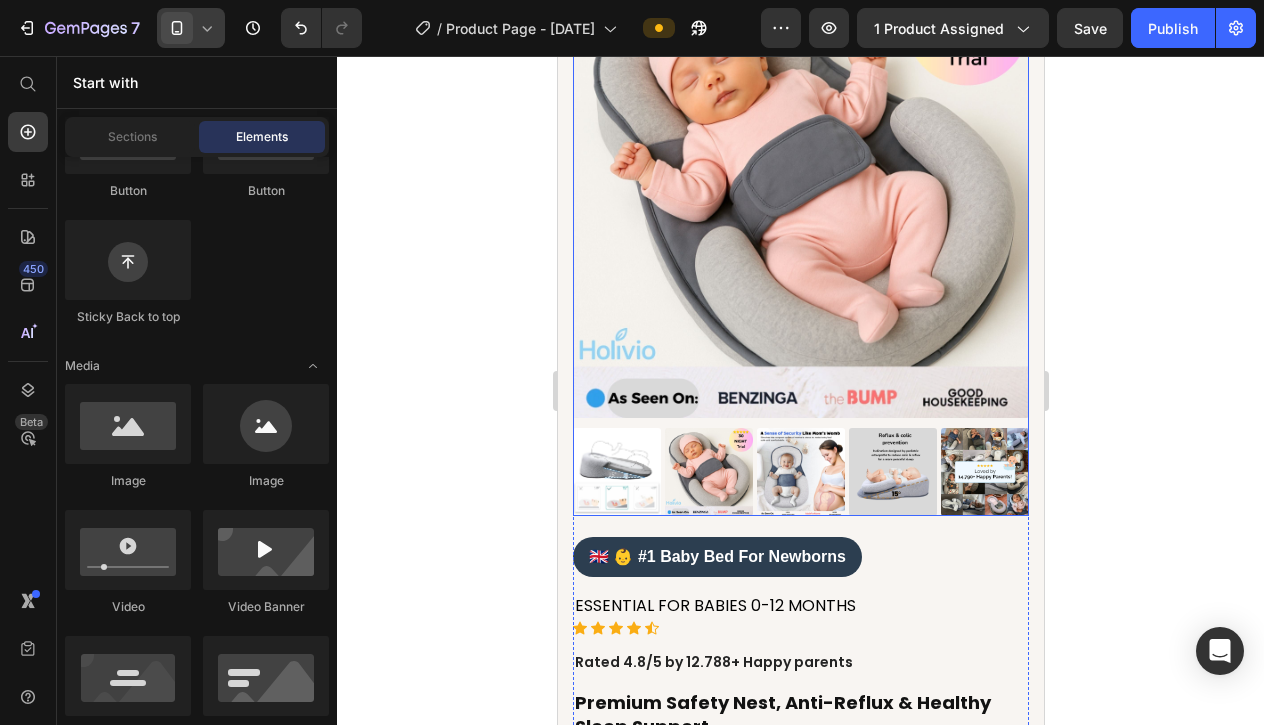 click at bounding box center [708, 472] 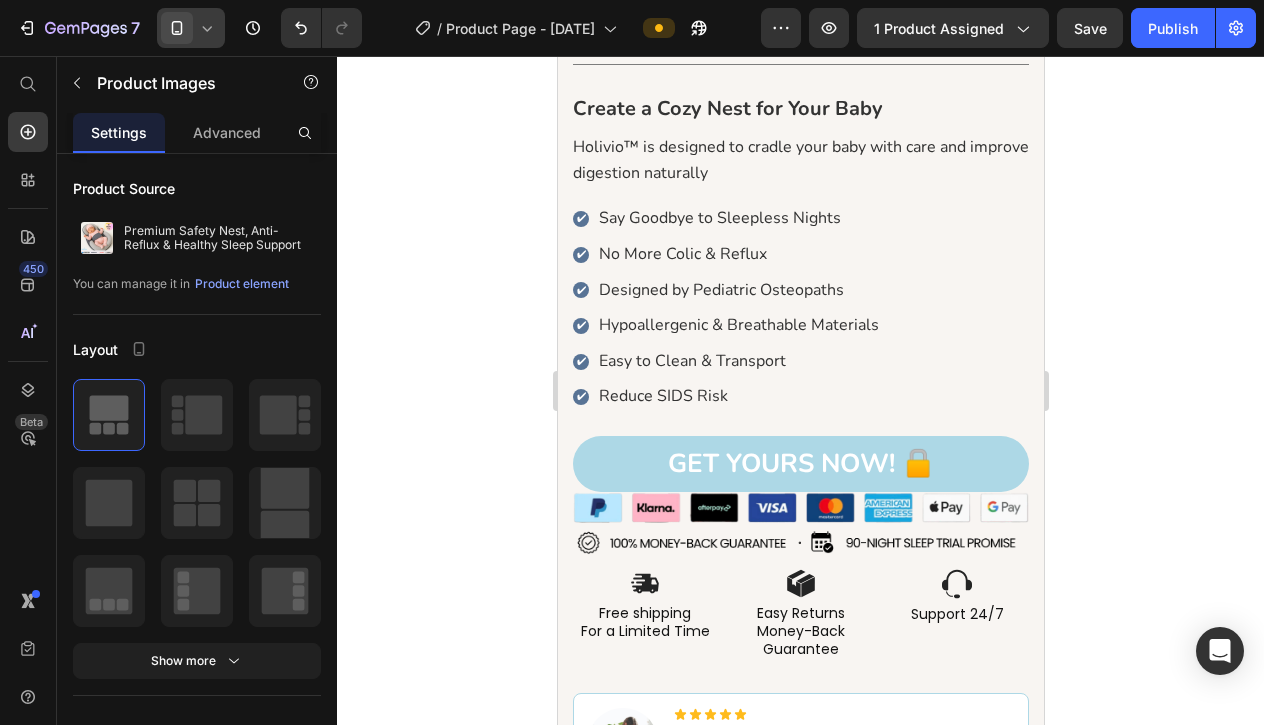 scroll, scrollTop: 916, scrollLeft: 0, axis: vertical 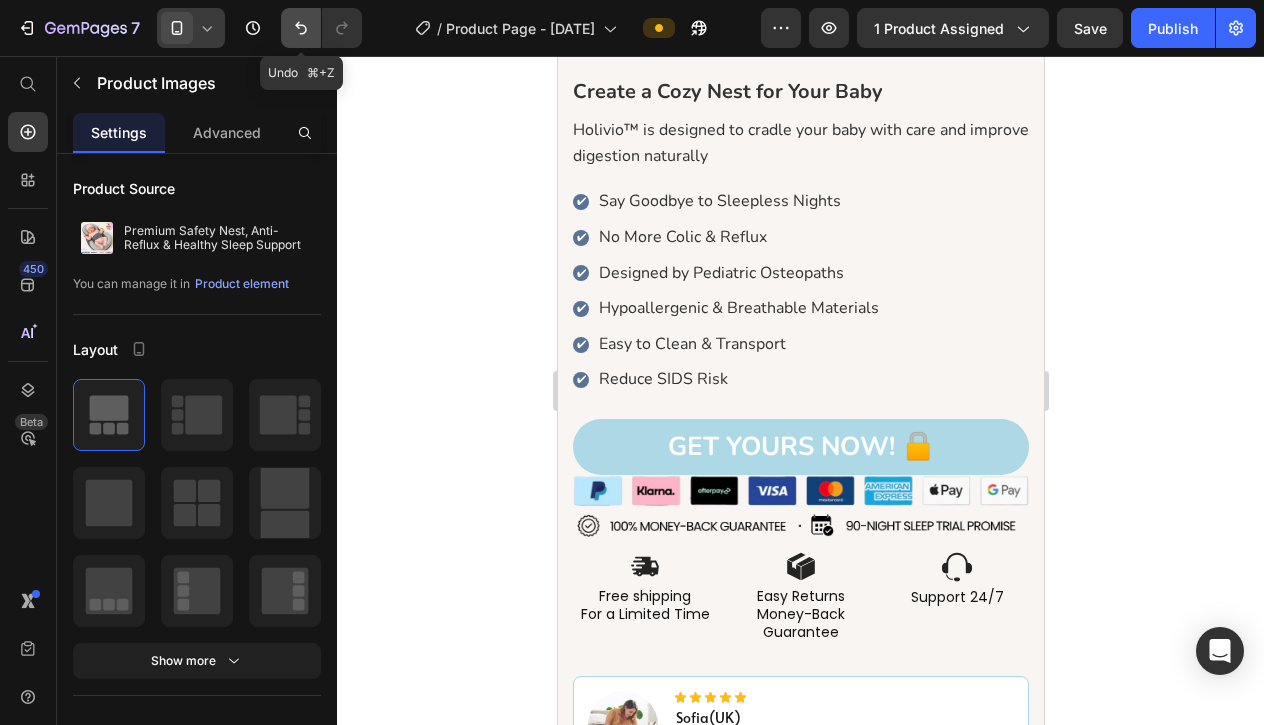 click 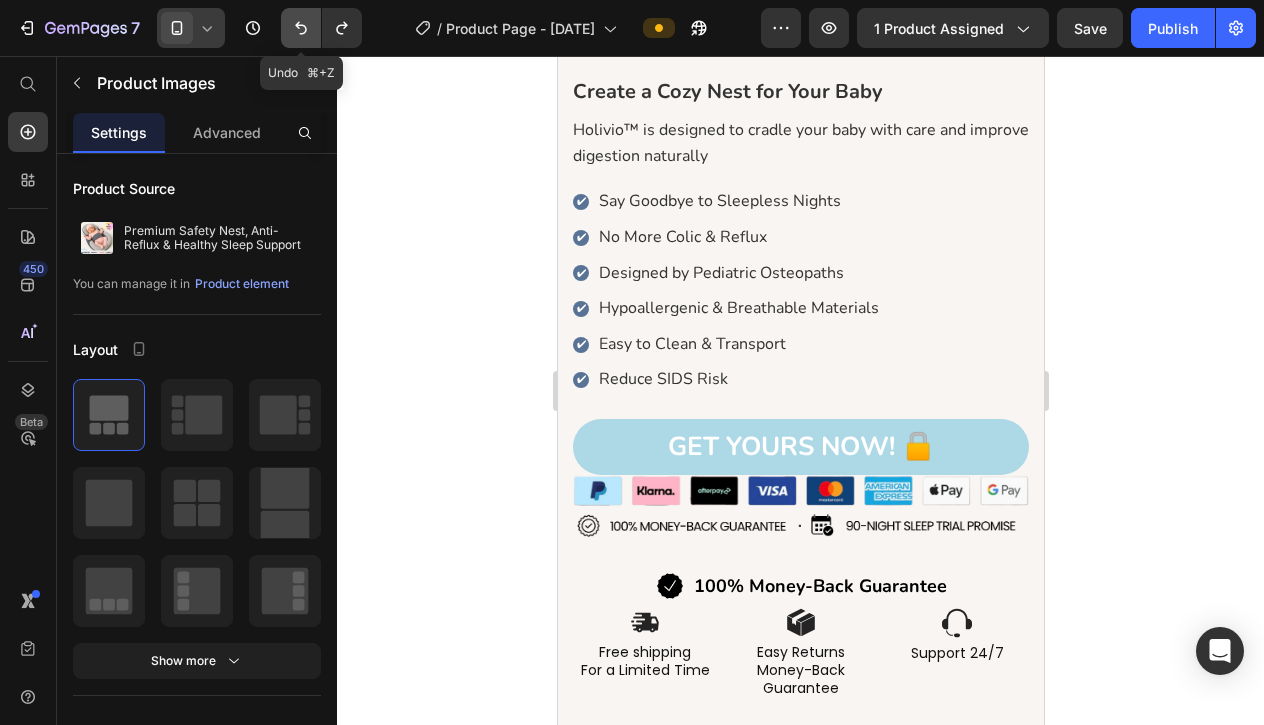 click 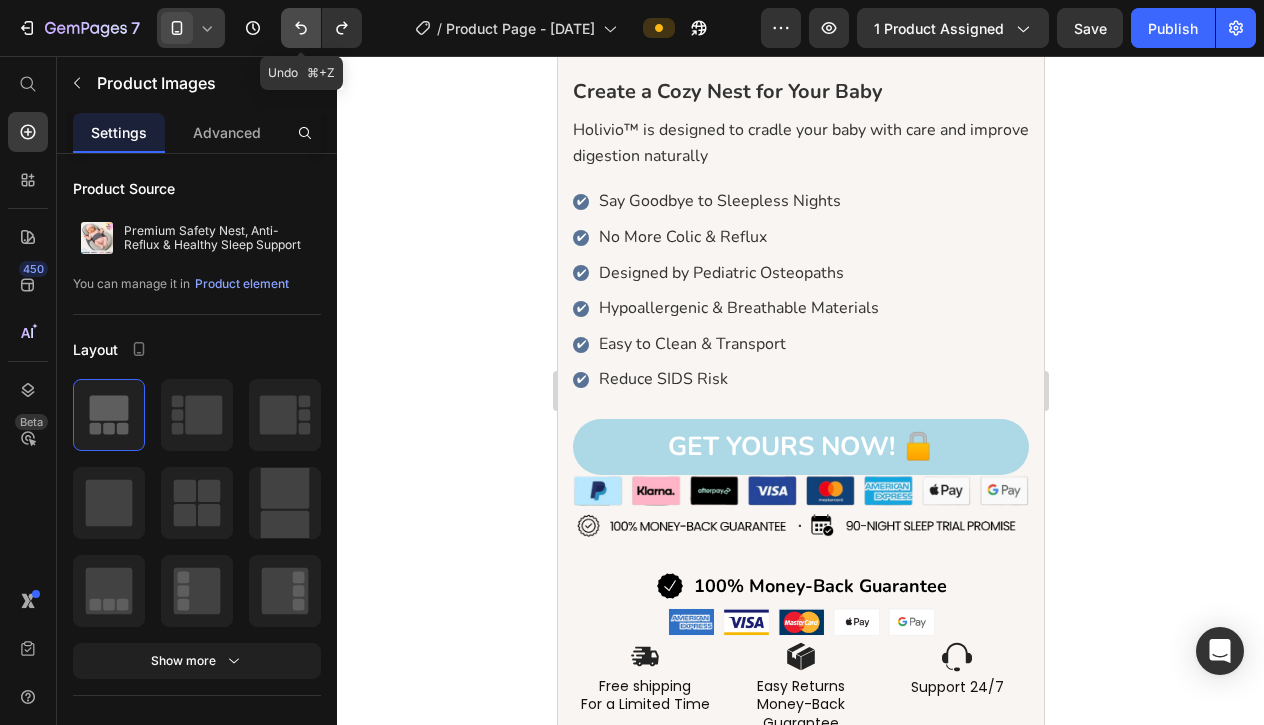 click 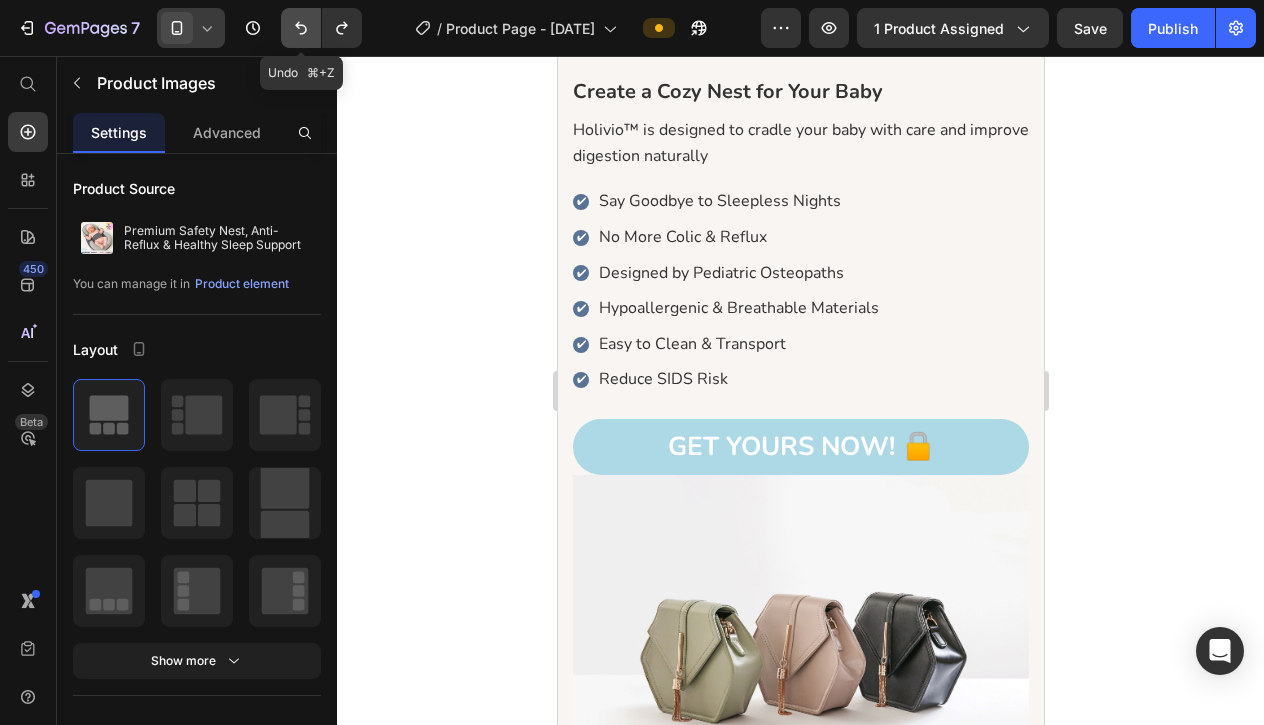 click 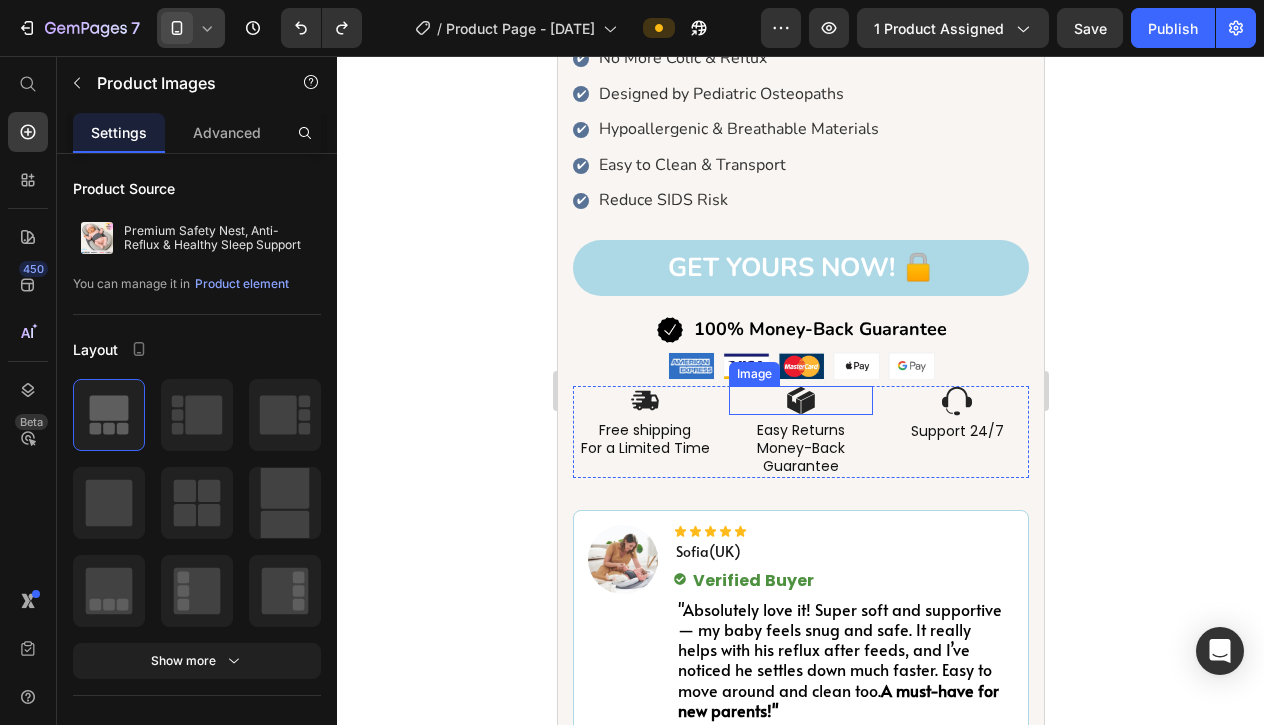 scroll, scrollTop: 1099, scrollLeft: 0, axis: vertical 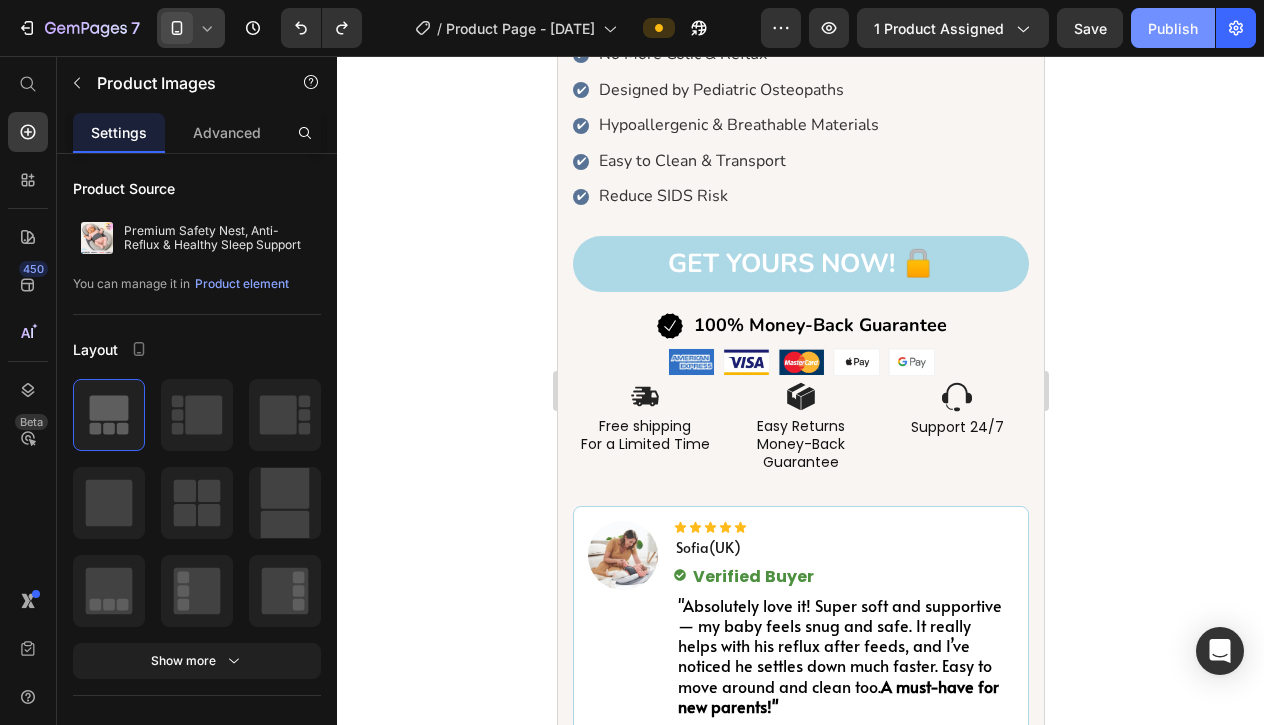 click on "Publish" at bounding box center [1173, 28] 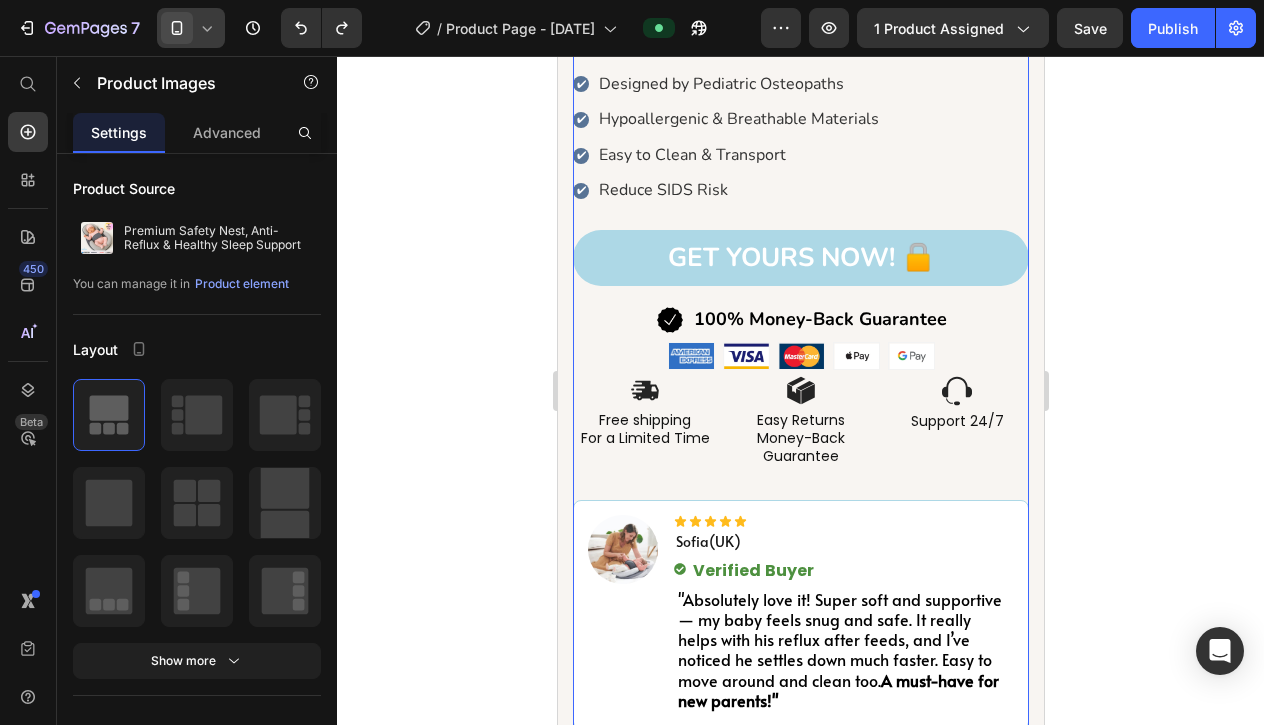 scroll, scrollTop: 1097, scrollLeft: 0, axis: vertical 